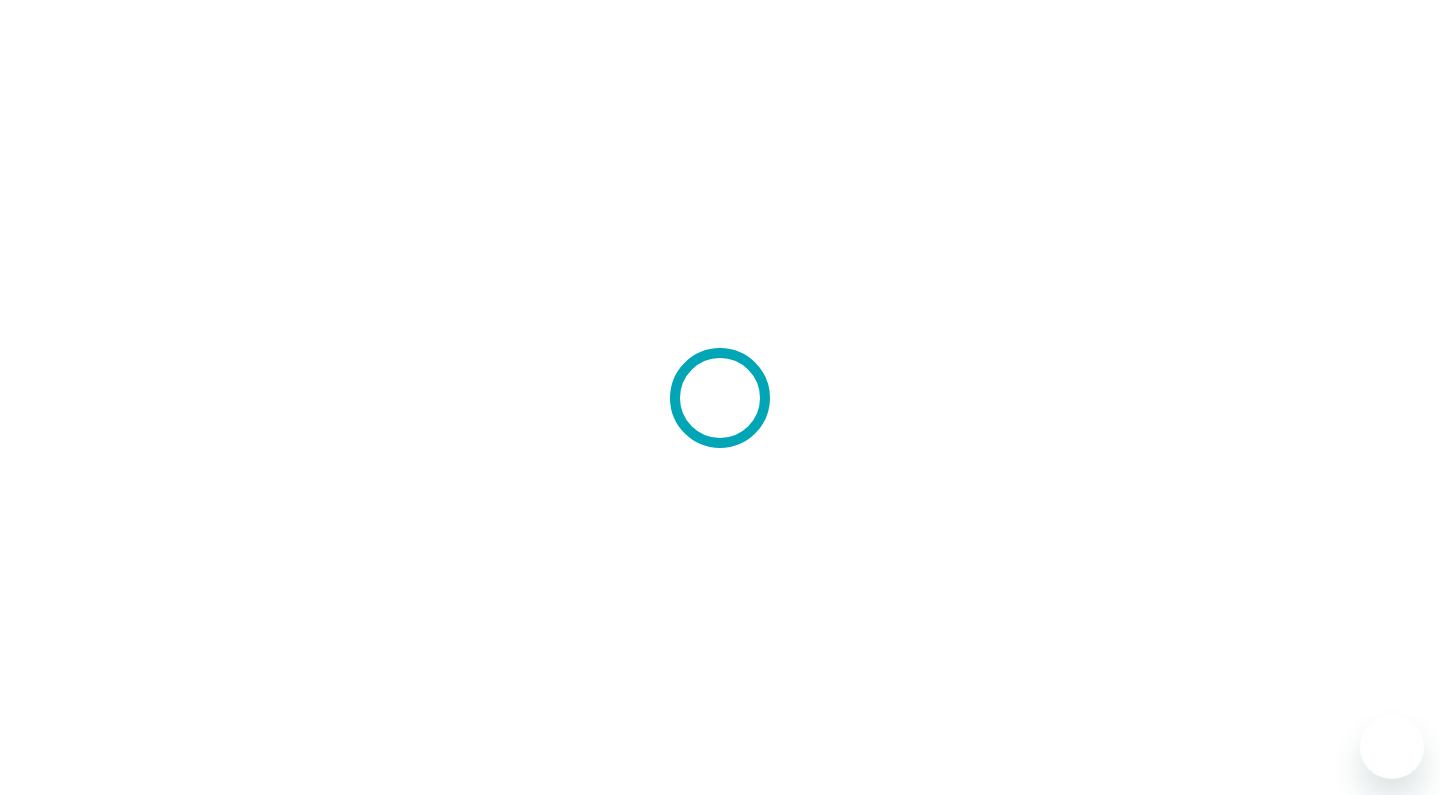 scroll, scrollTop: 0, scrollLeft: 0, axis: both 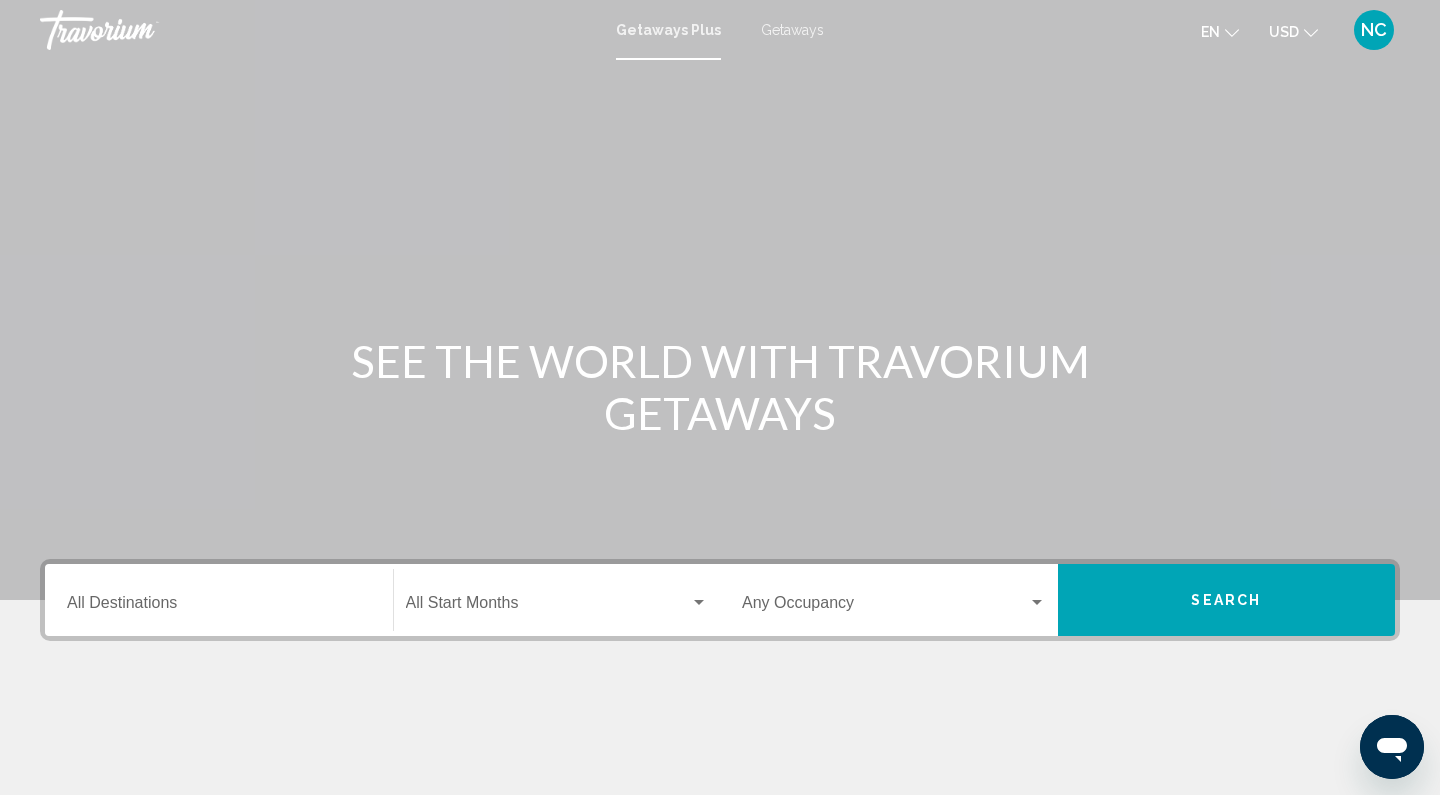 click 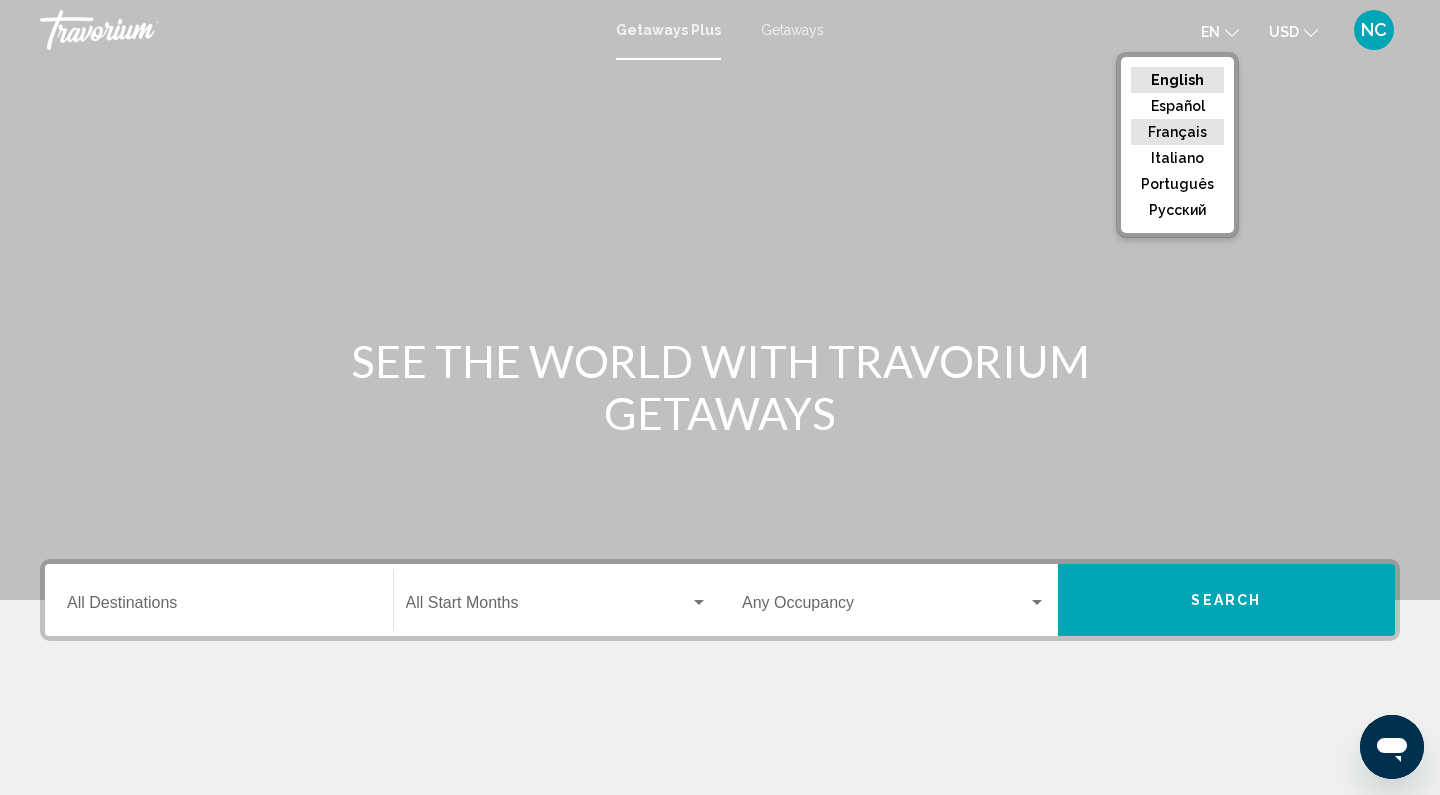 click on "Français" 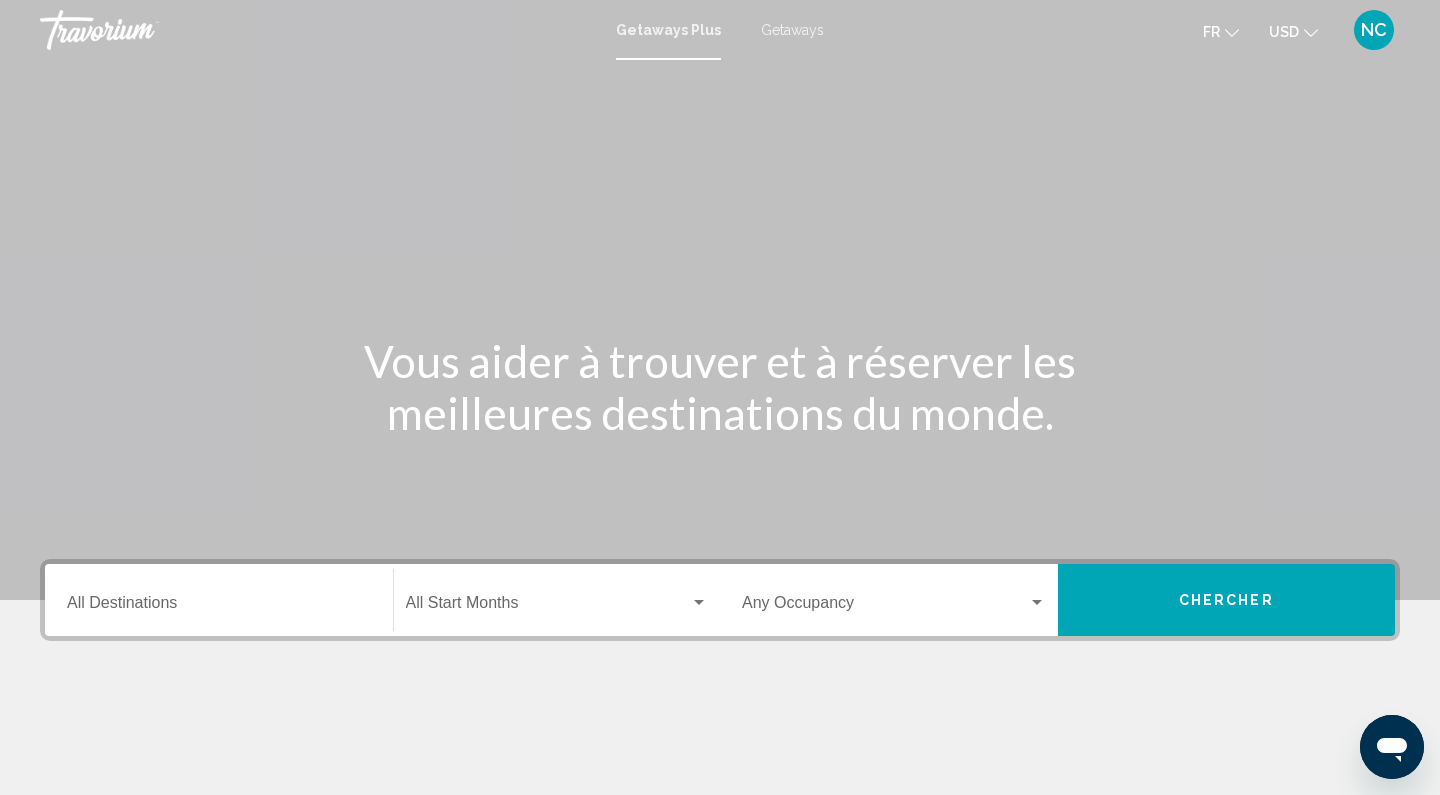 click 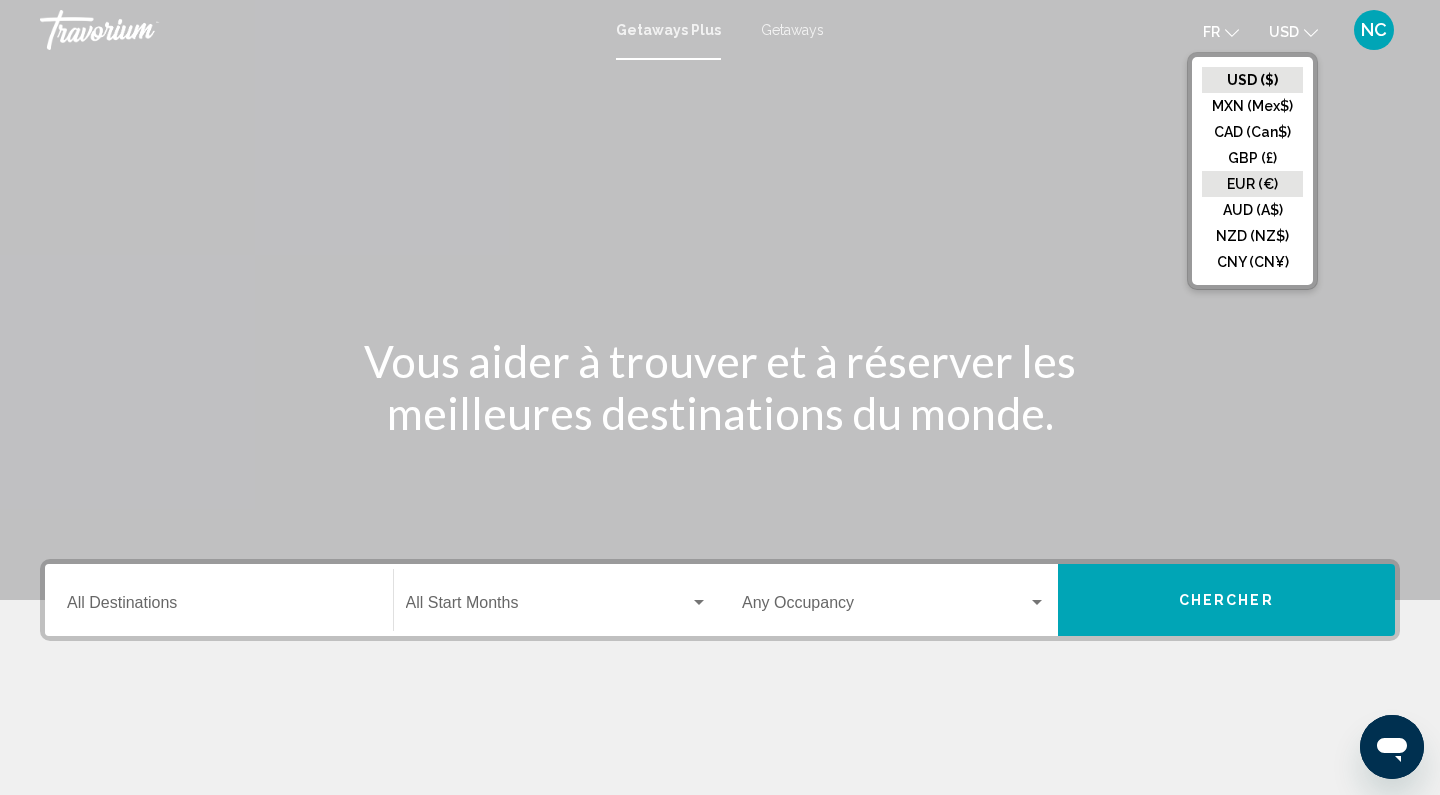 click on "EUR (€)" 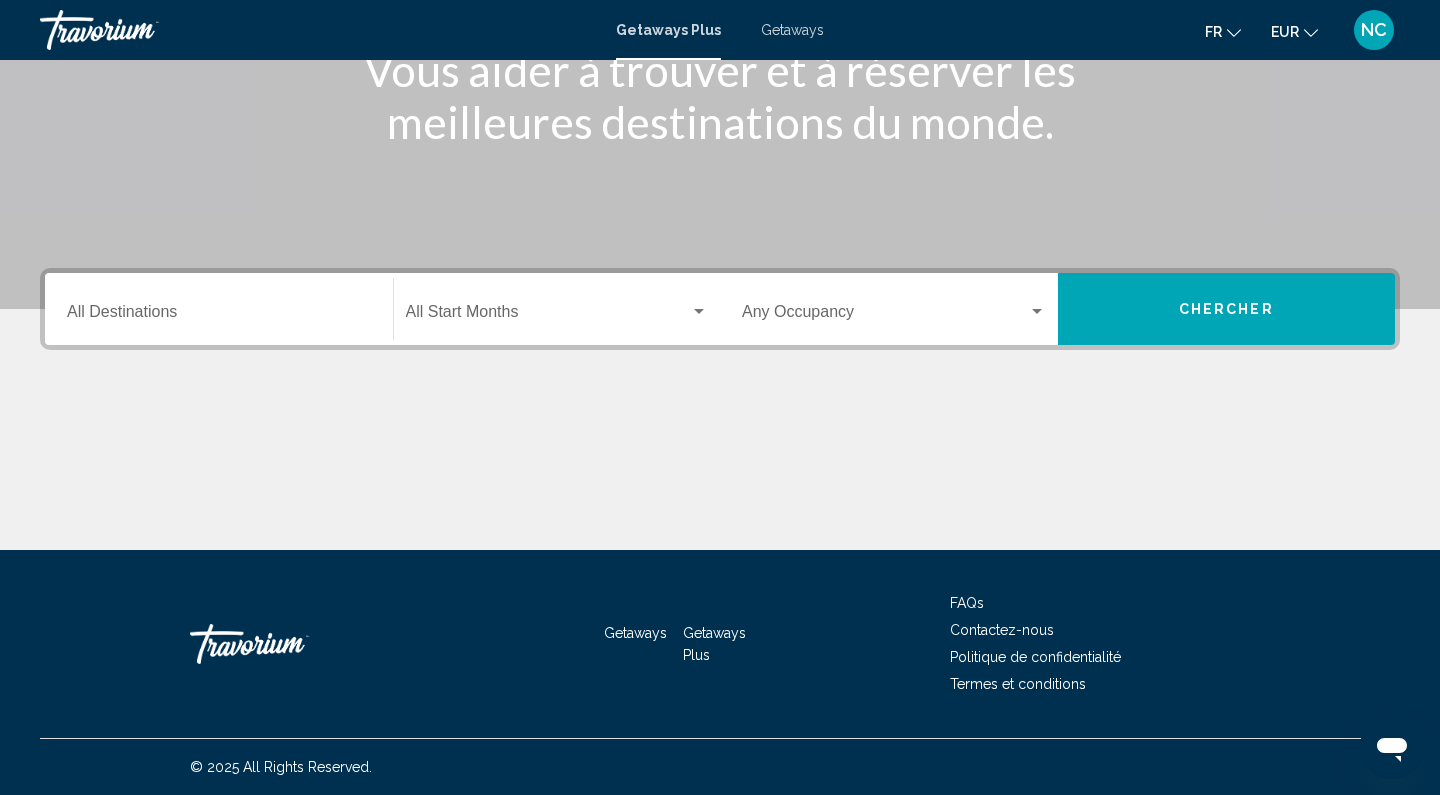 scroll, scrollTop: 291, scrollLeft: 0, axis: vertical 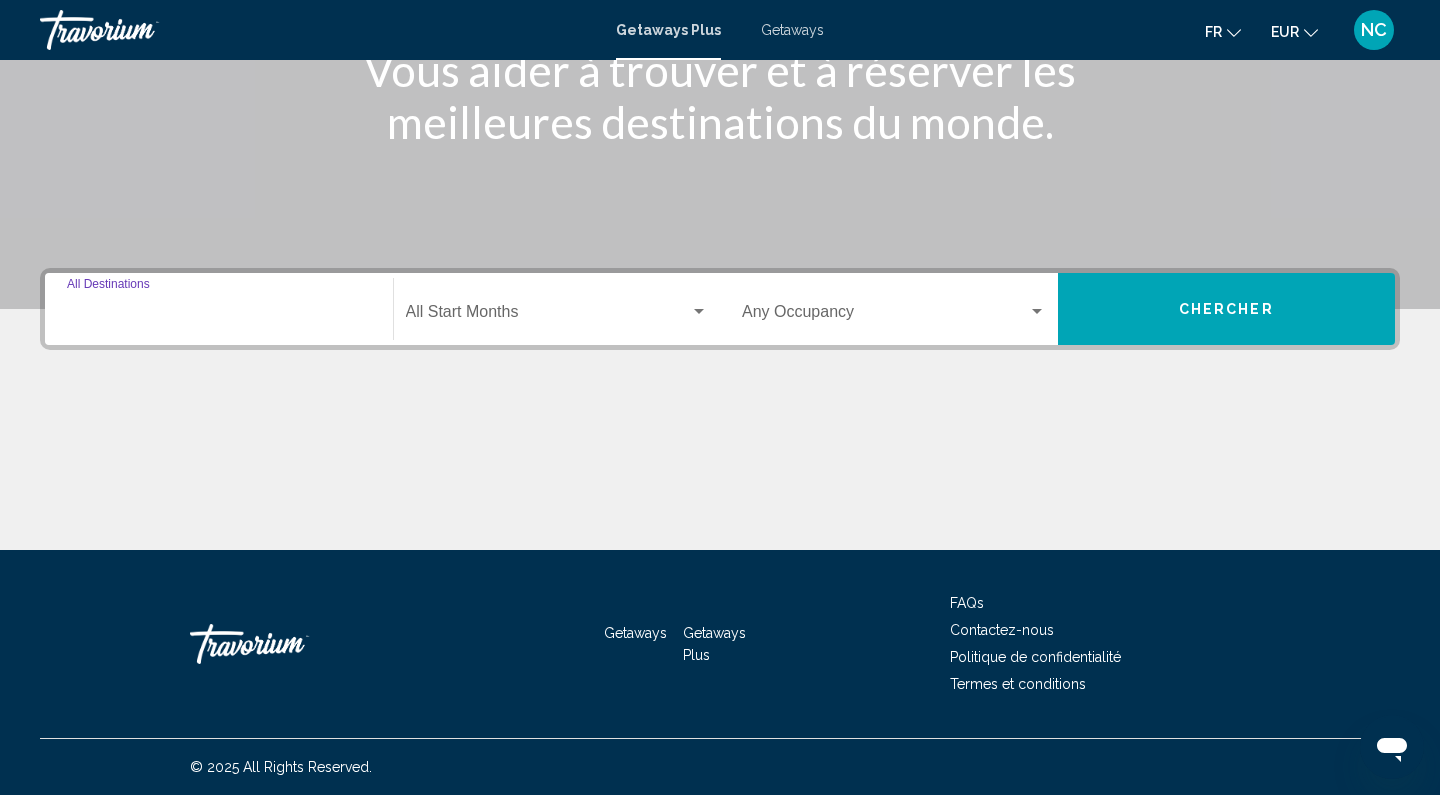 click on "Destination All Destinations" at bounding box center (219, 316) 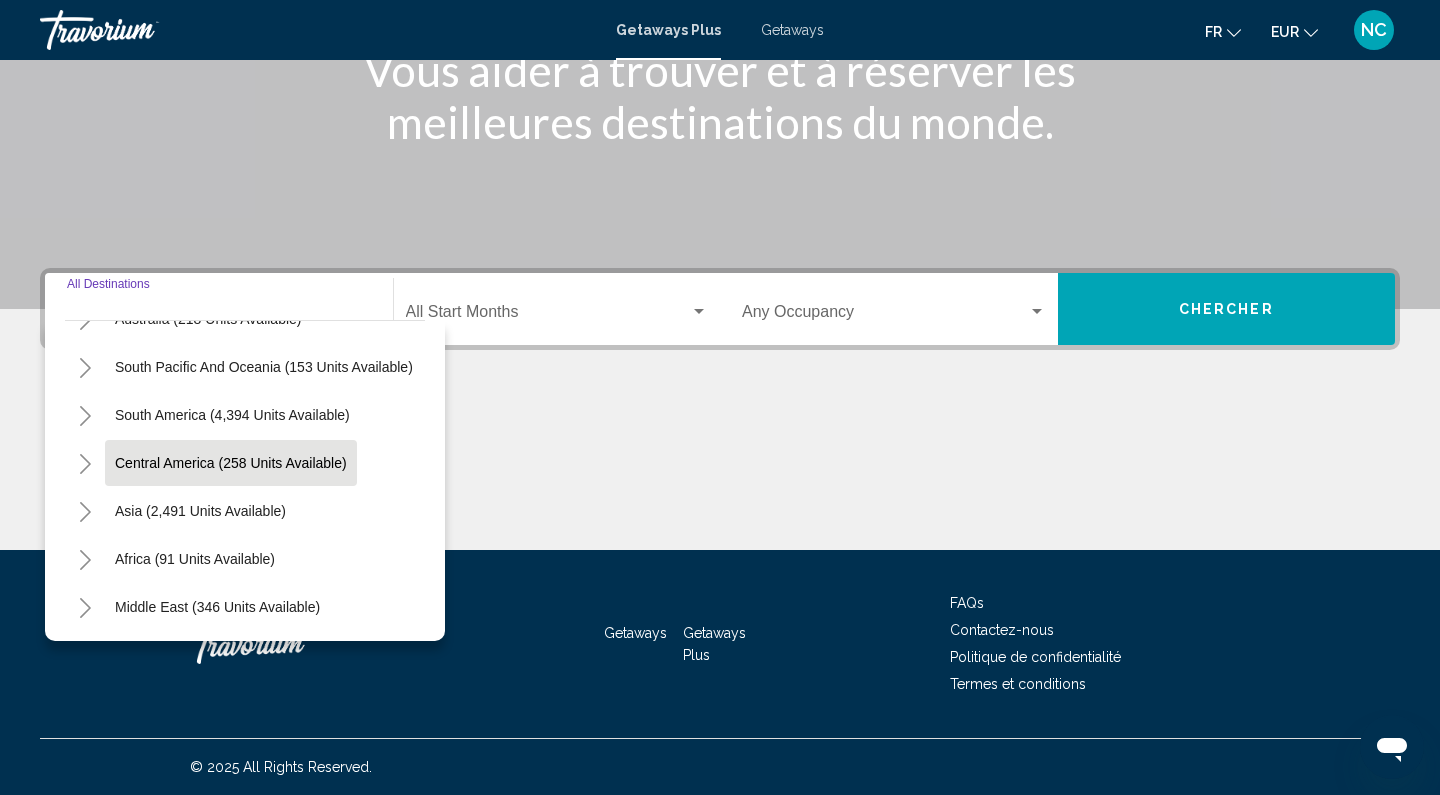 scroll, scrollTop: 324, scrollLeft: 0, axis: vertical 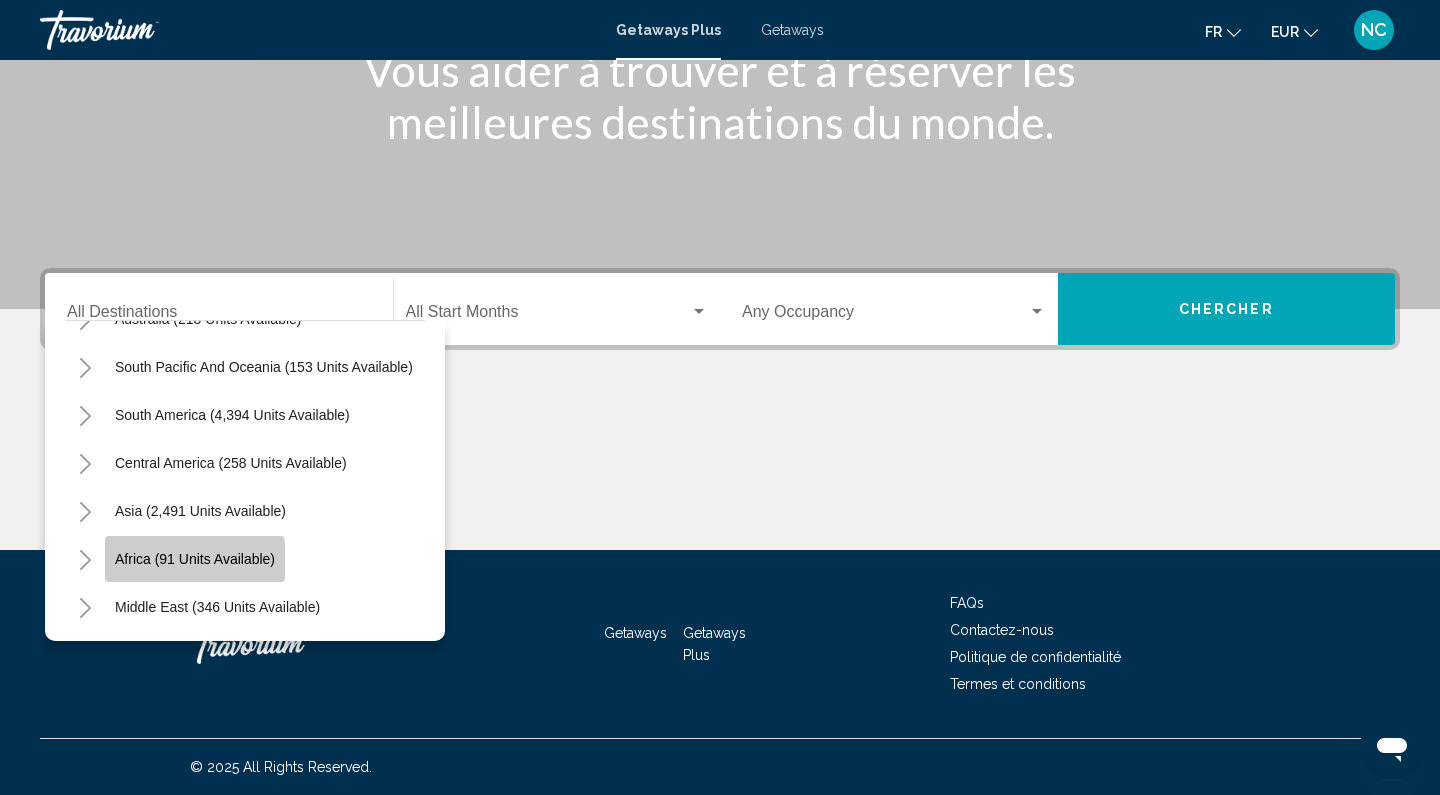 click on "Africa (91 units available)" at bounding box center [217, 607] 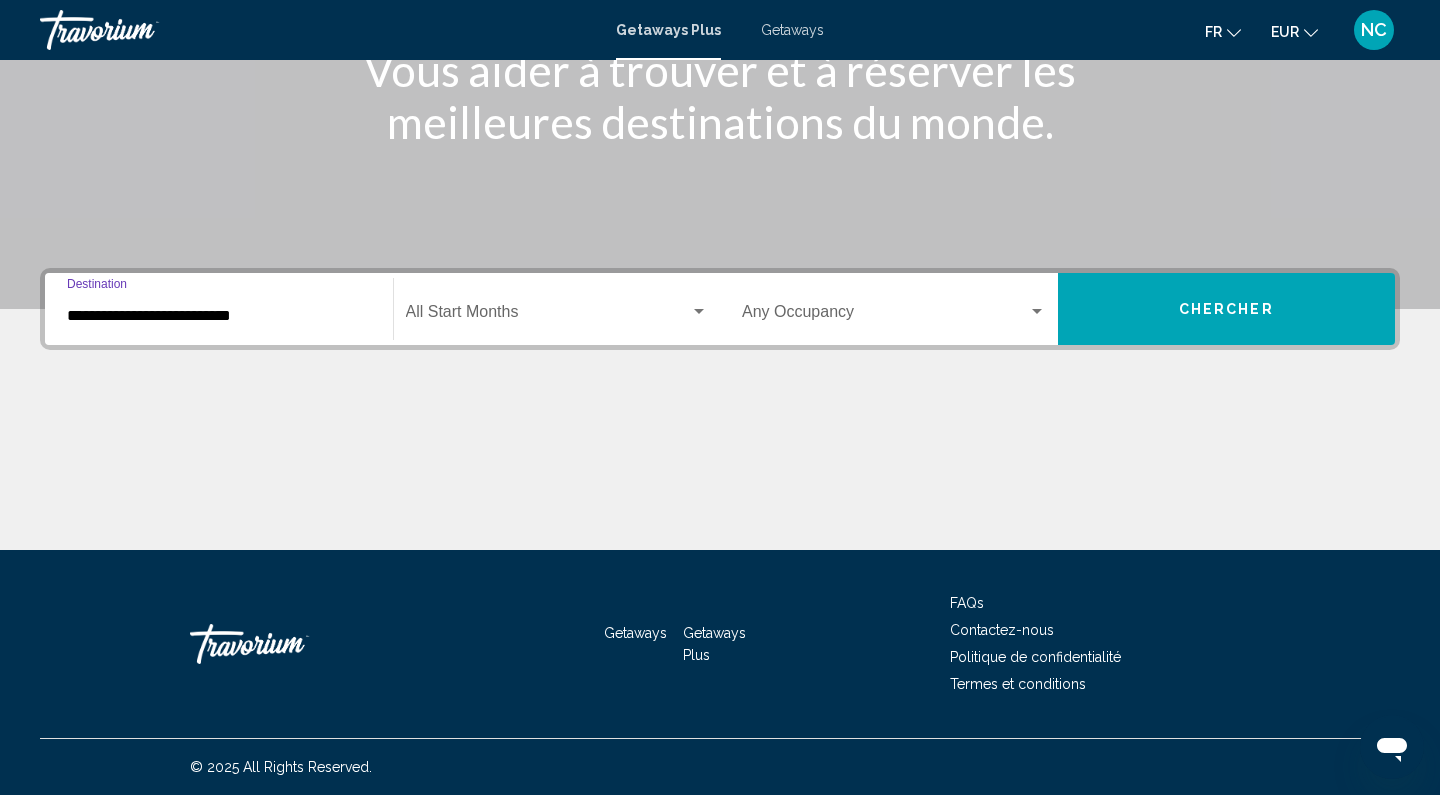 click on "**********" at bounding box center (219, 316) 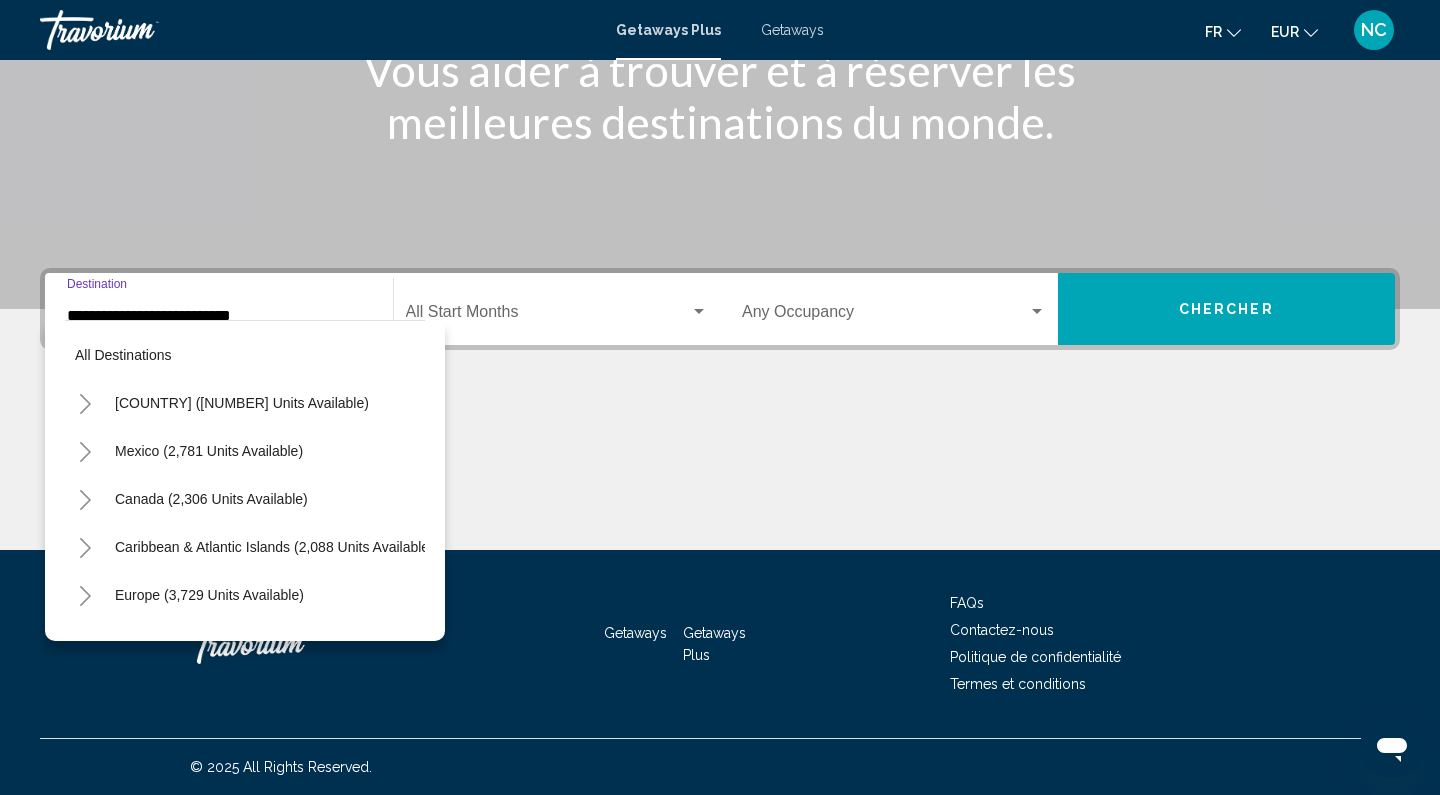 scroll, scrollTop: 407, scrollLeft: 0, axis: vertical 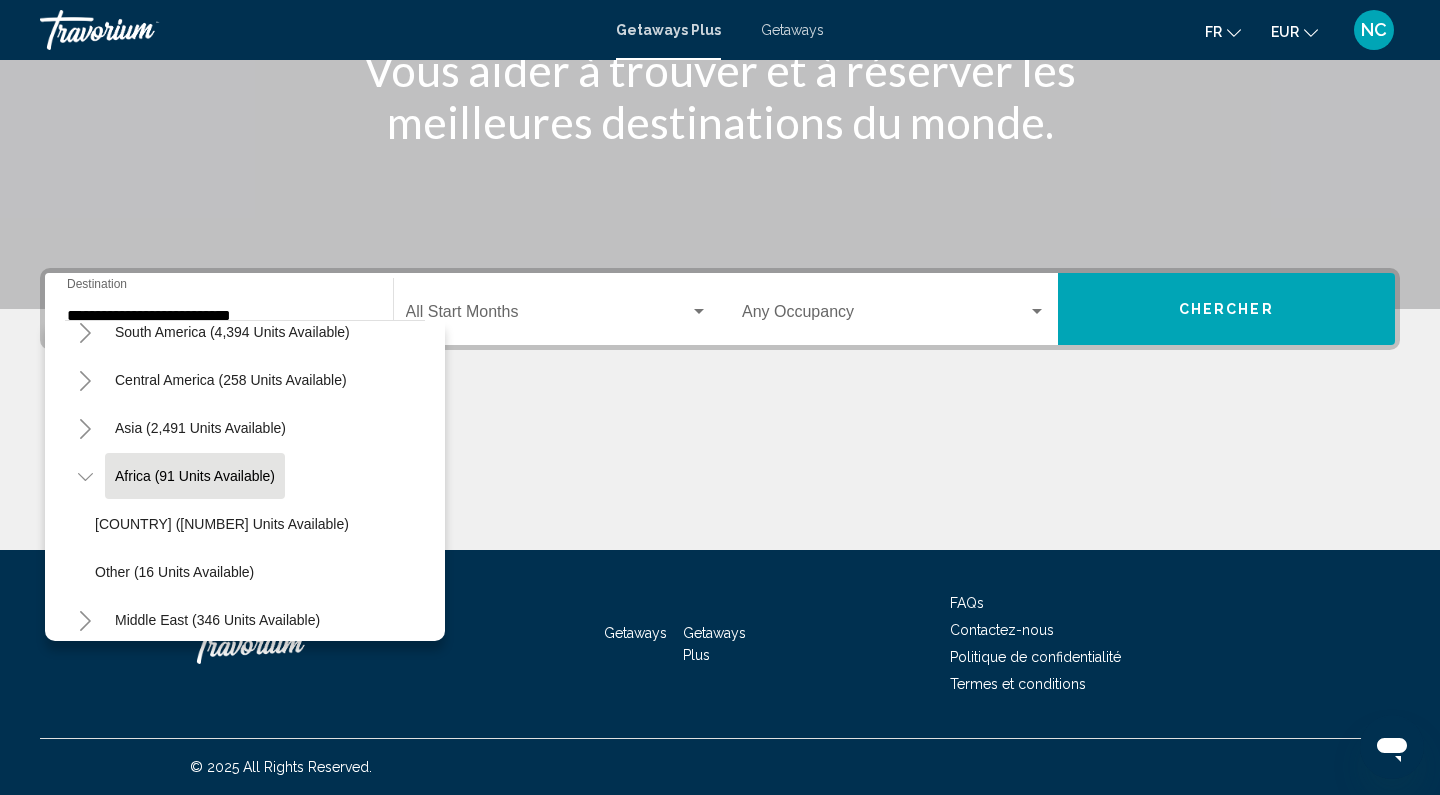 click at bounding box center (720, 9) 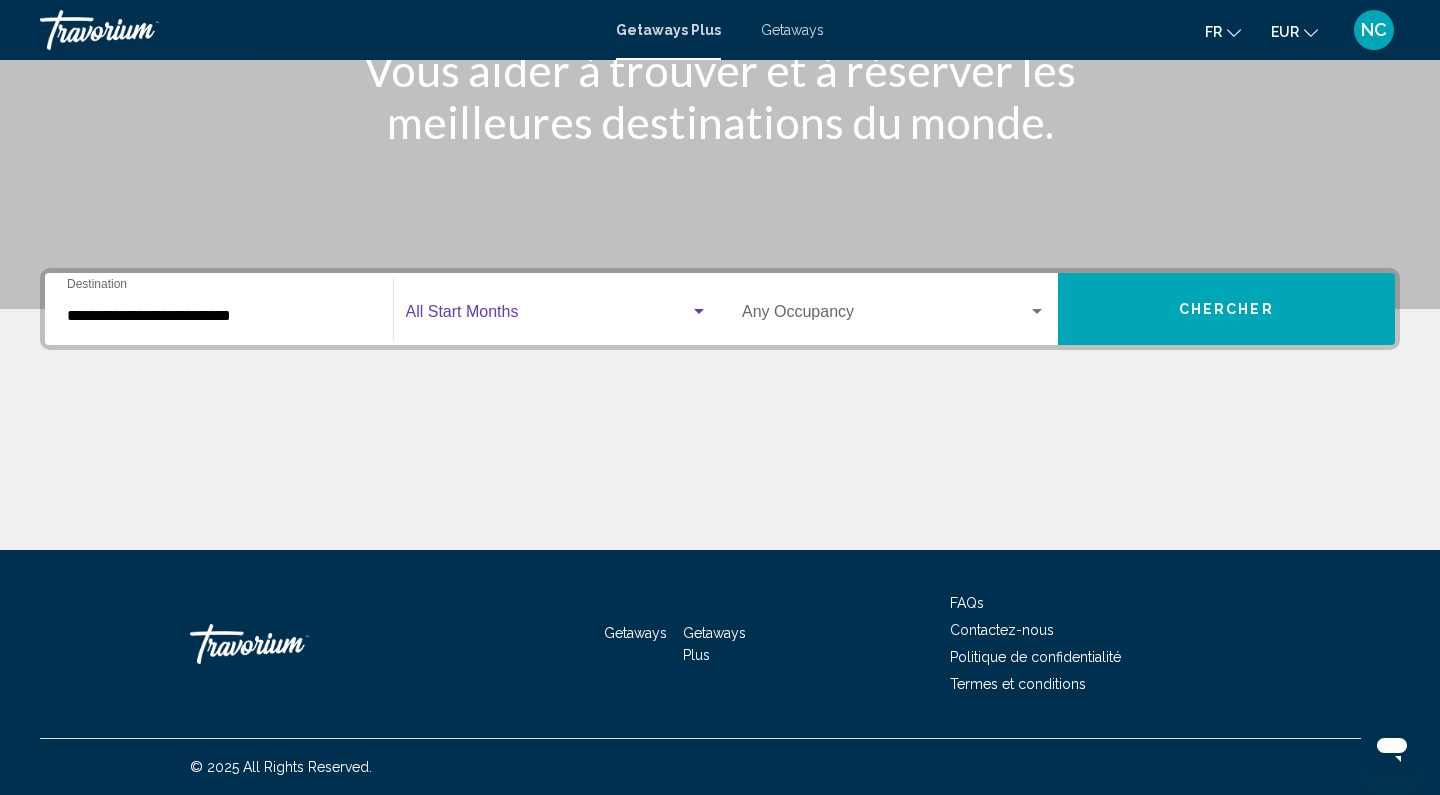 click at bounding box center (699, 312) 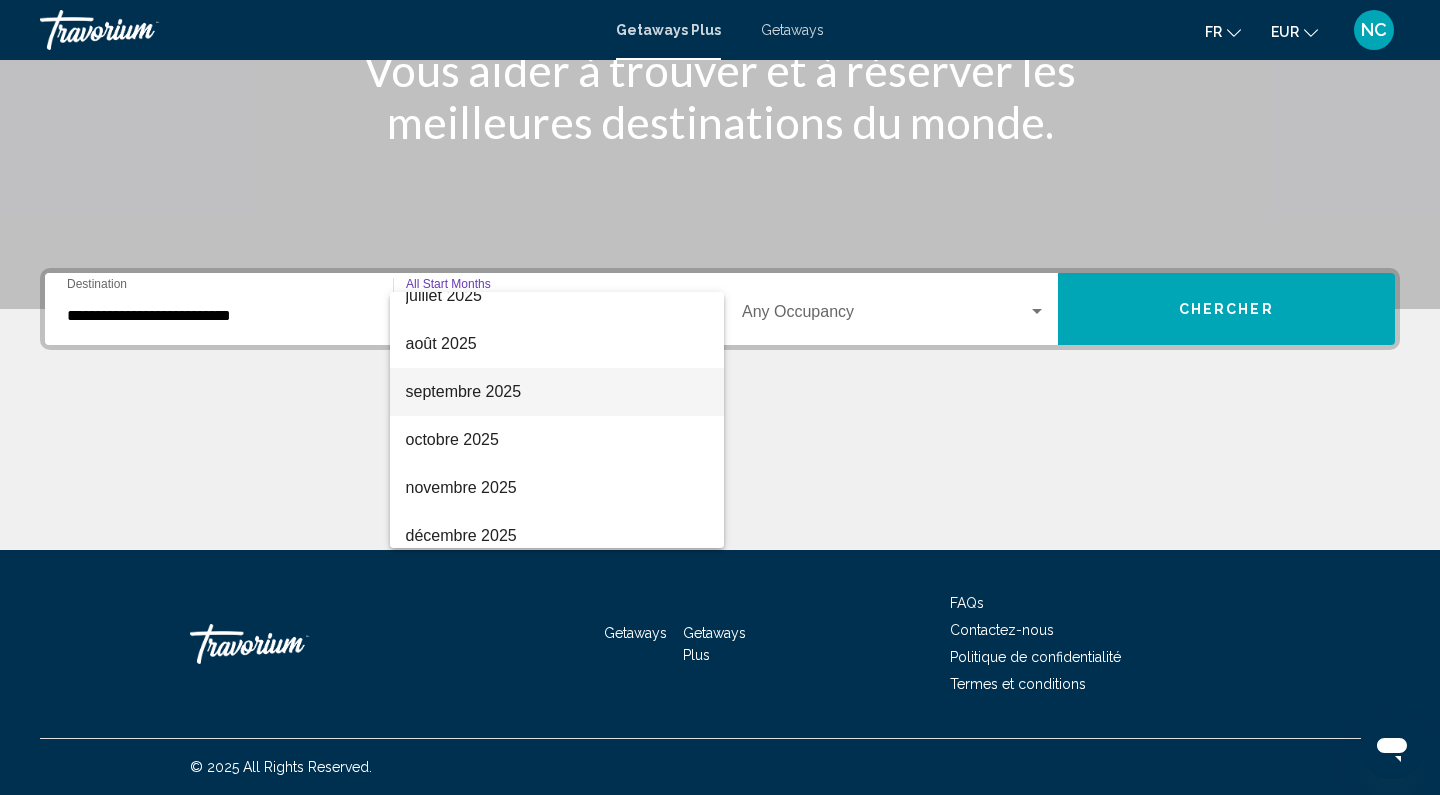scroll, scrollTop: 74, scrollLeft: 0, axis: vertical 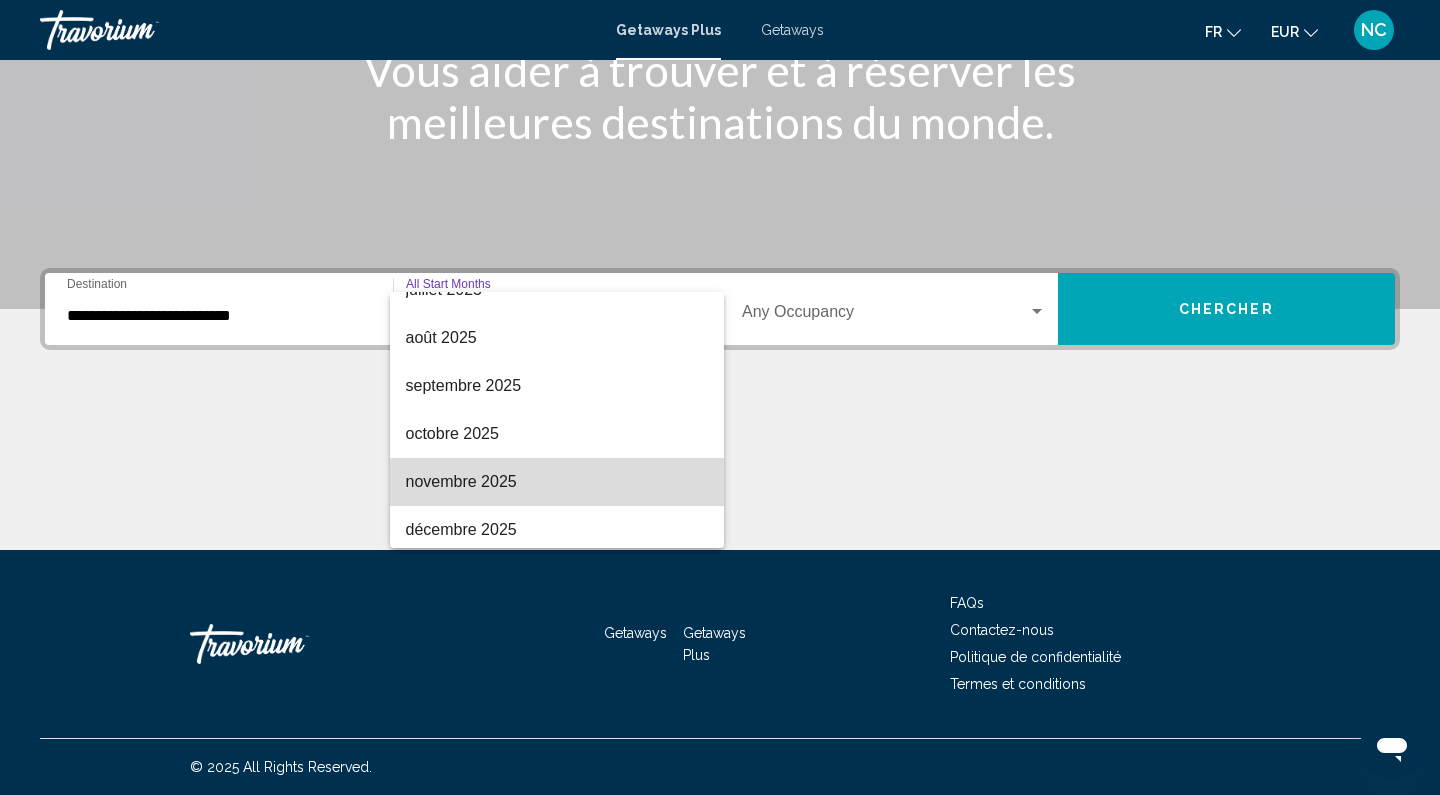 click on "novembre 2025" at bounding box center (557, 482) 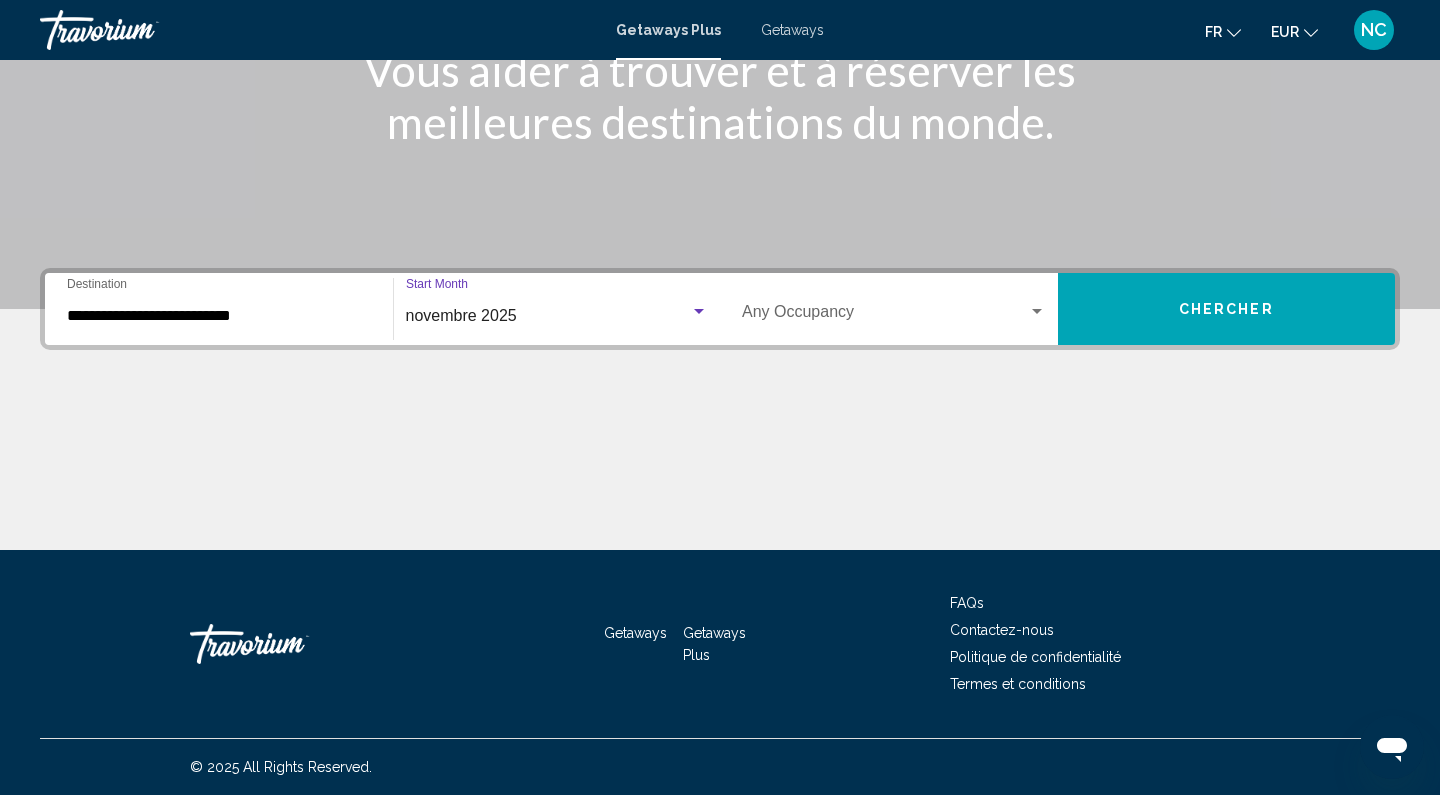 click at bounding box center [1037, 312] 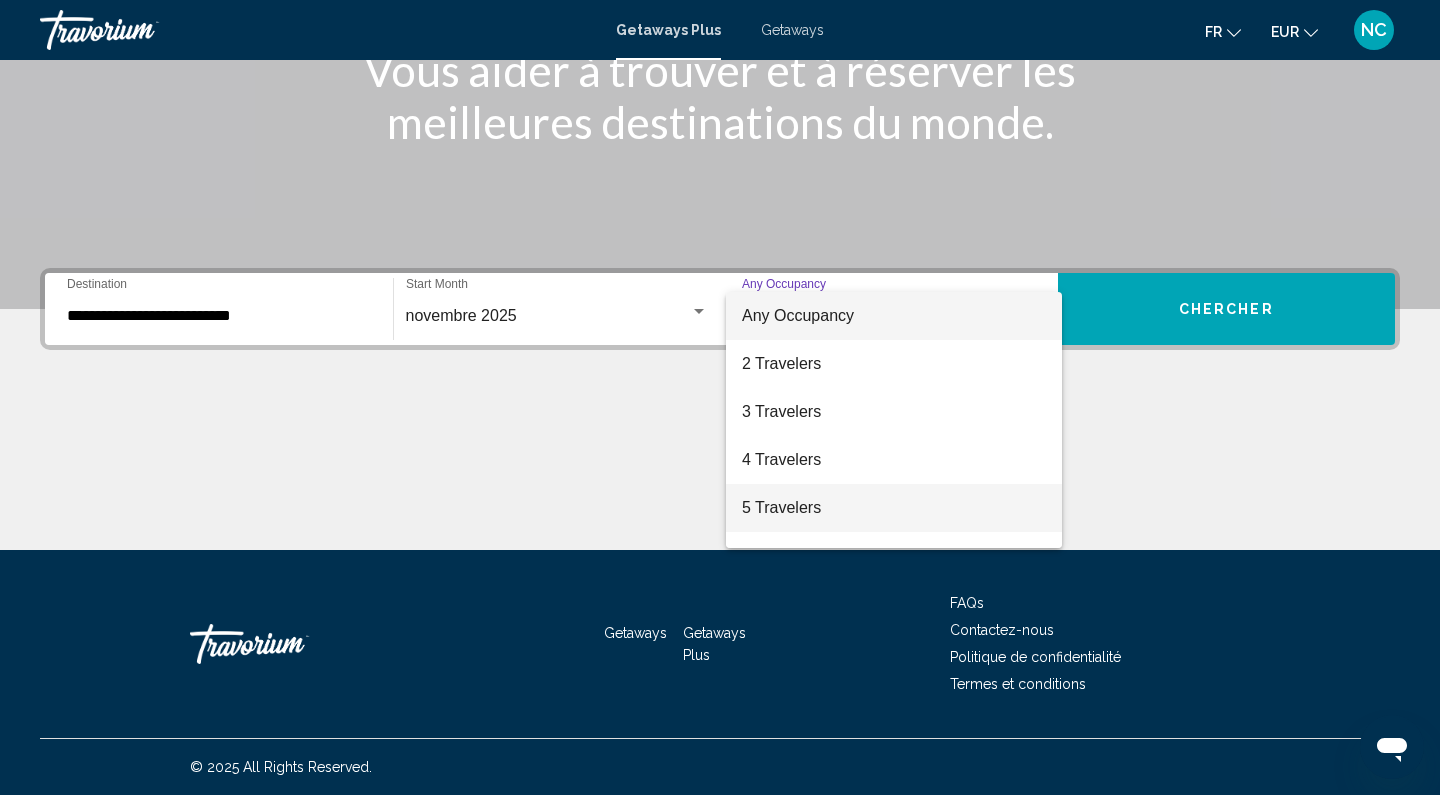 scroll, scrollTop: 0, scrollLeft: 0, axis: both 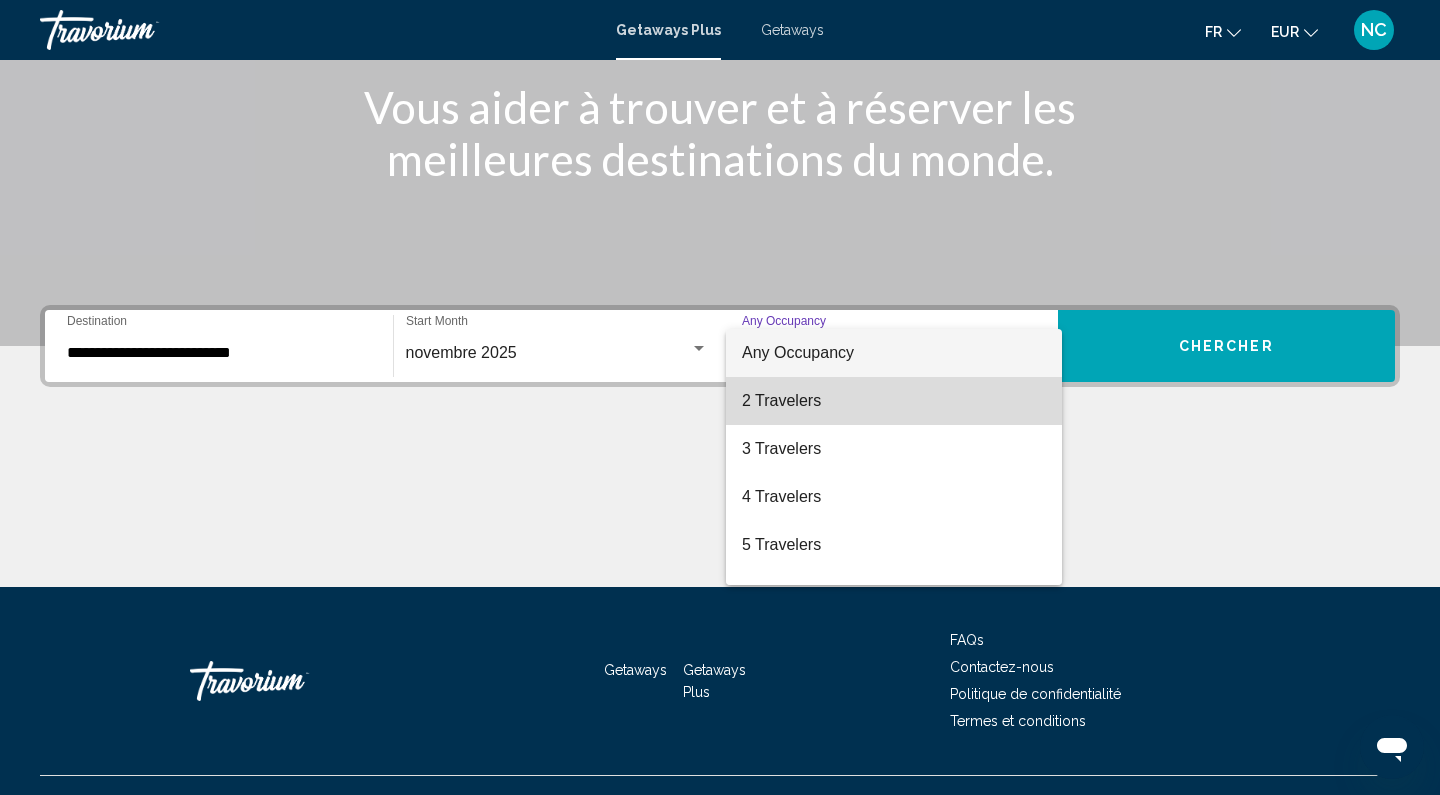 click on "2 Travelers" at bounding box center (894, 401) 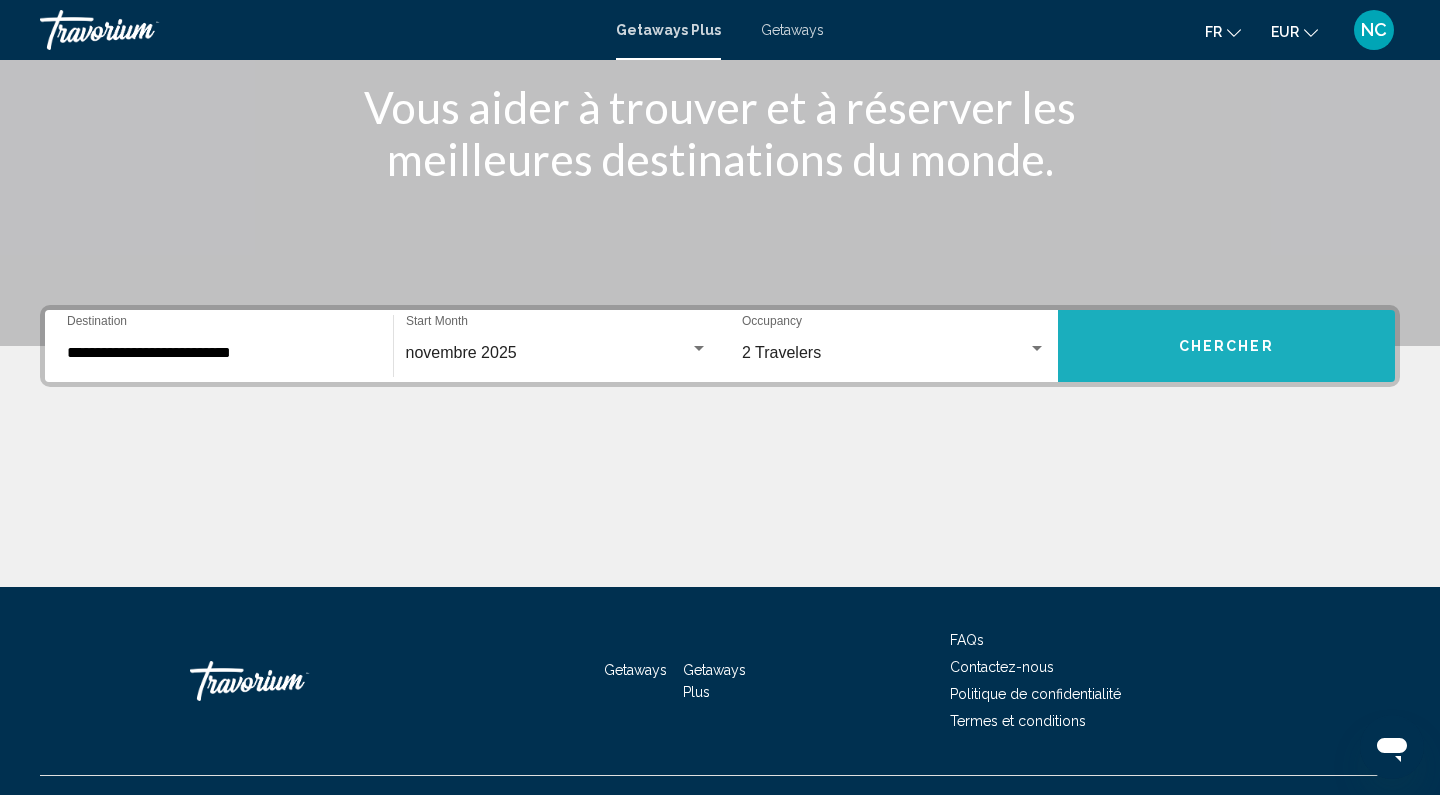 click on "Chercher" at bounding box center [1227, 346] 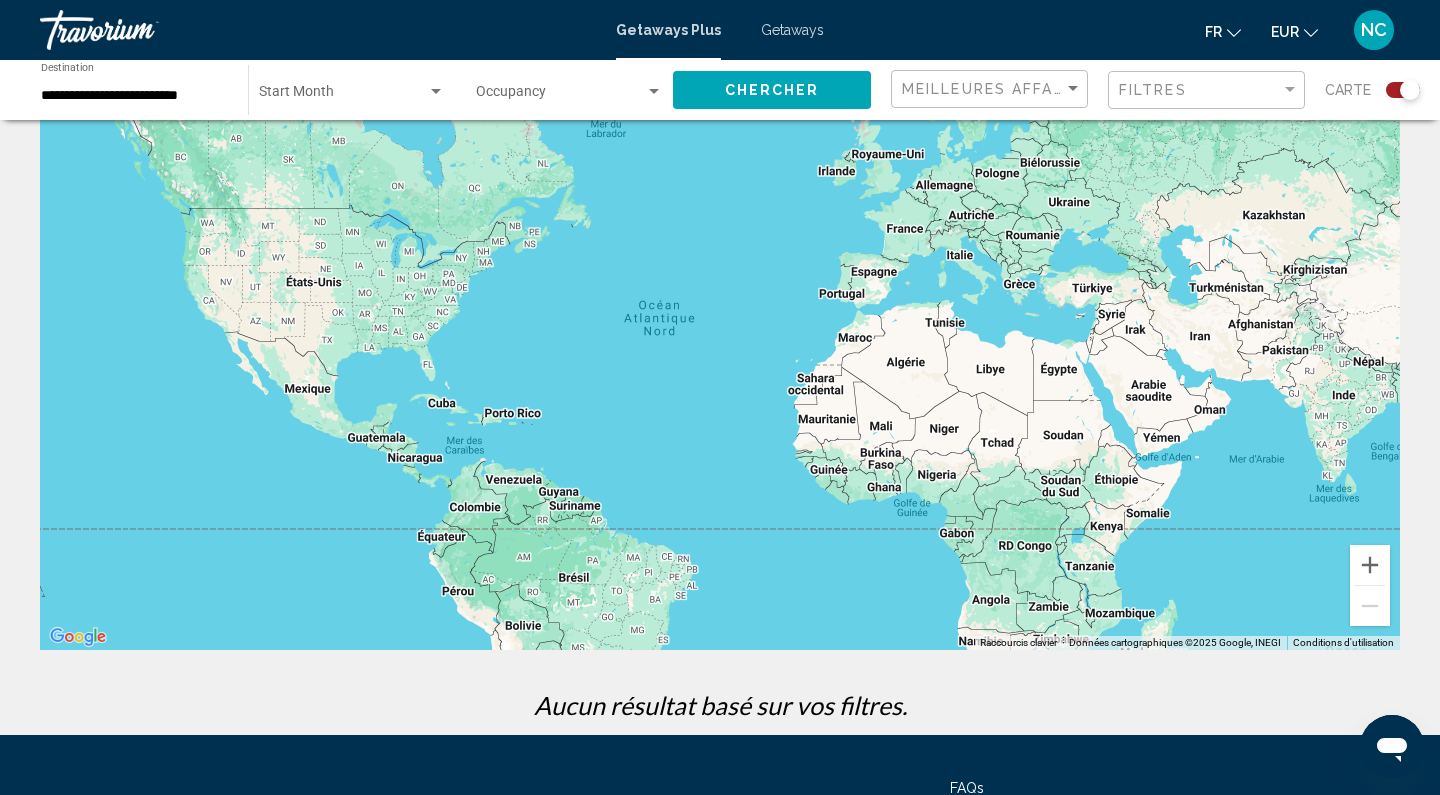 scroll, scrollTop: 94, scrollLeft: 0, axis: vertical 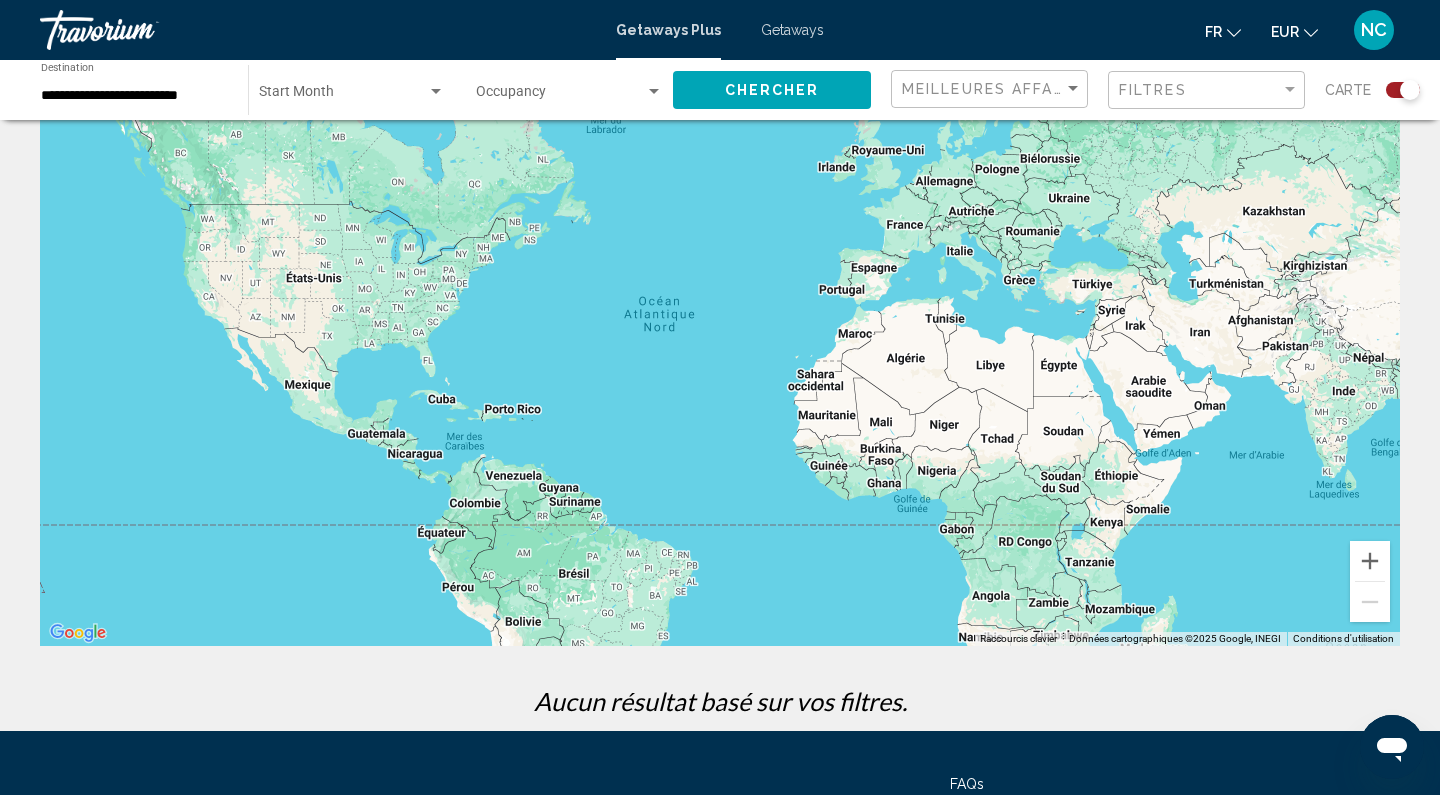 click on "**********" 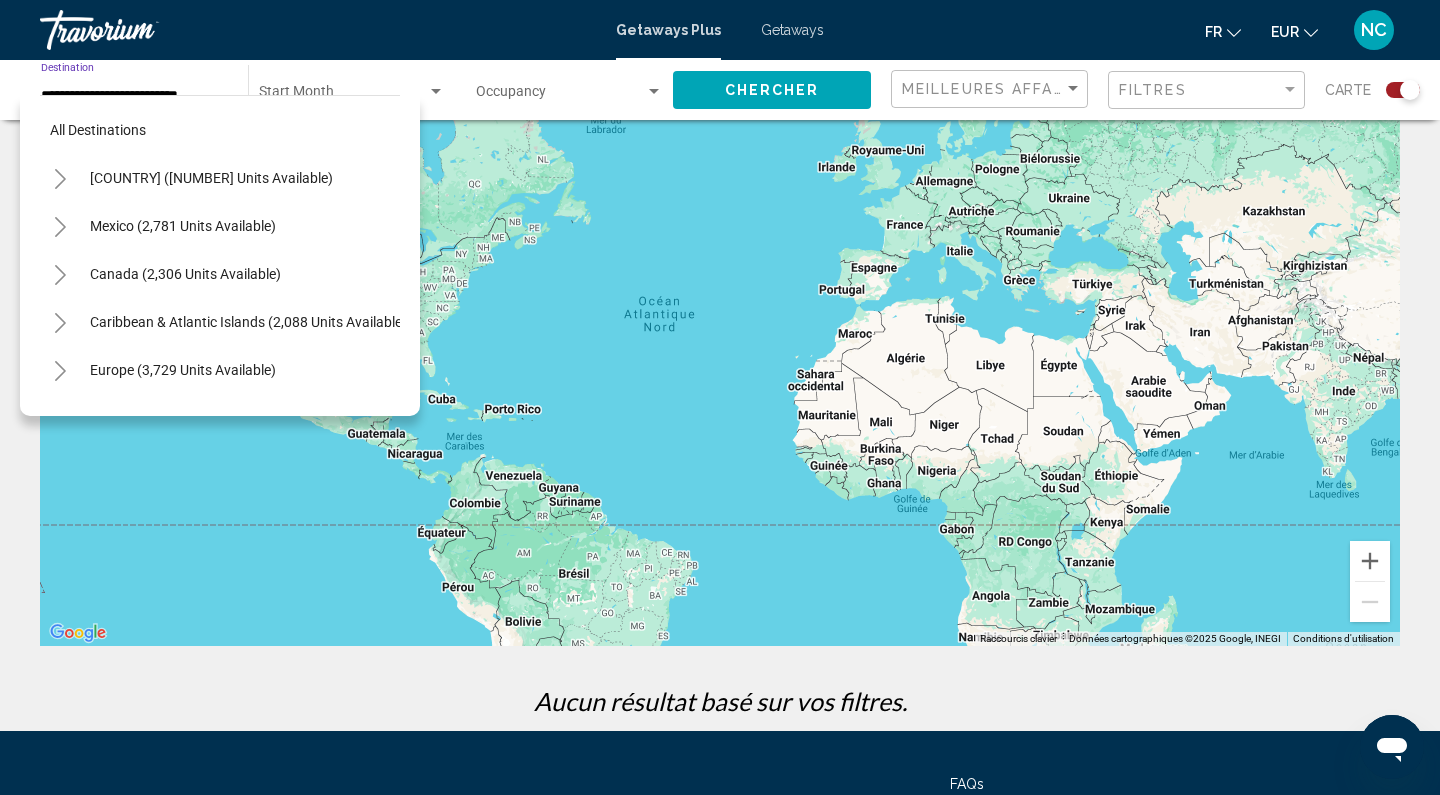 scroll, scrollTop: 407, scrollLeft: 0, axis: vertical 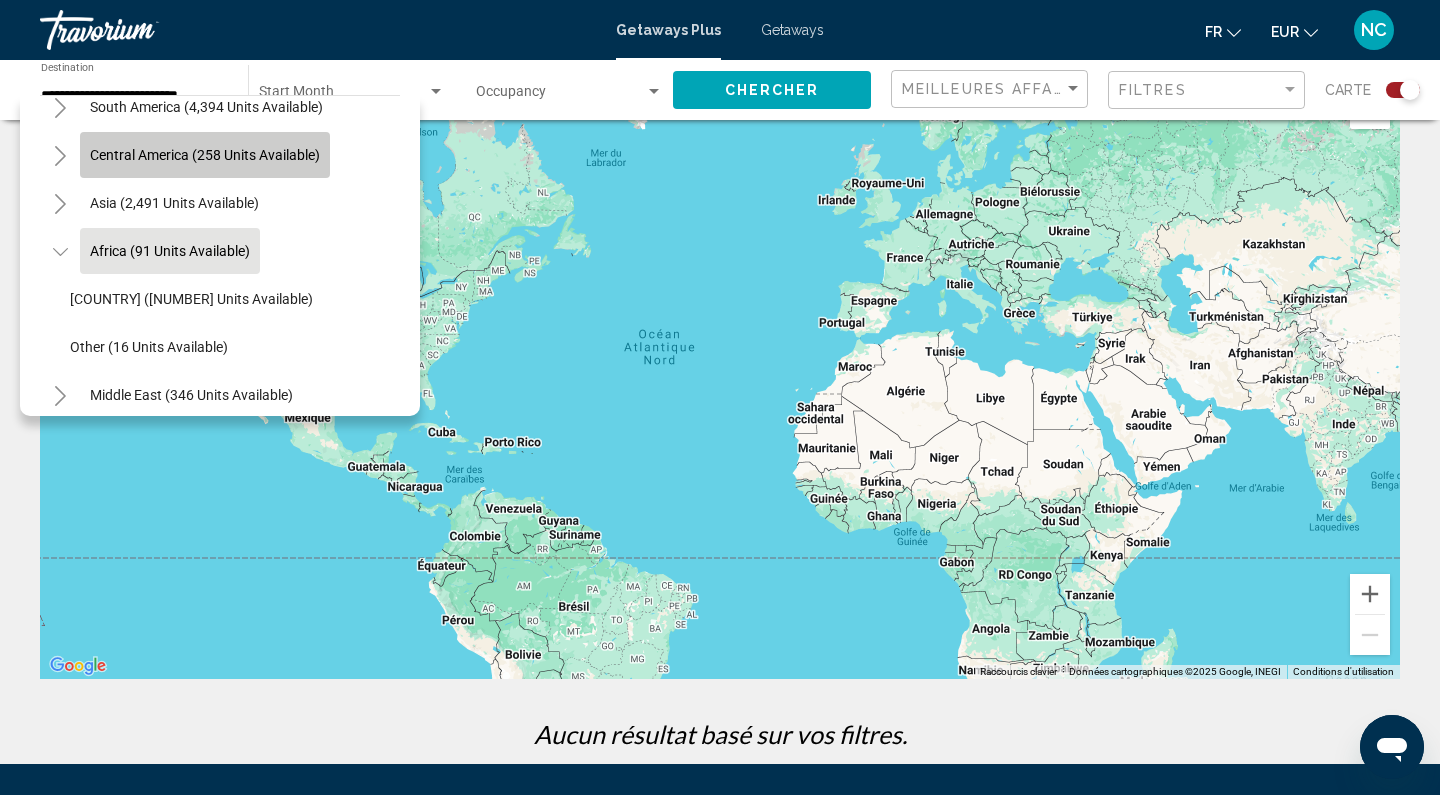 click on "Central America (258 units available)" at bounding box center (174, 203) 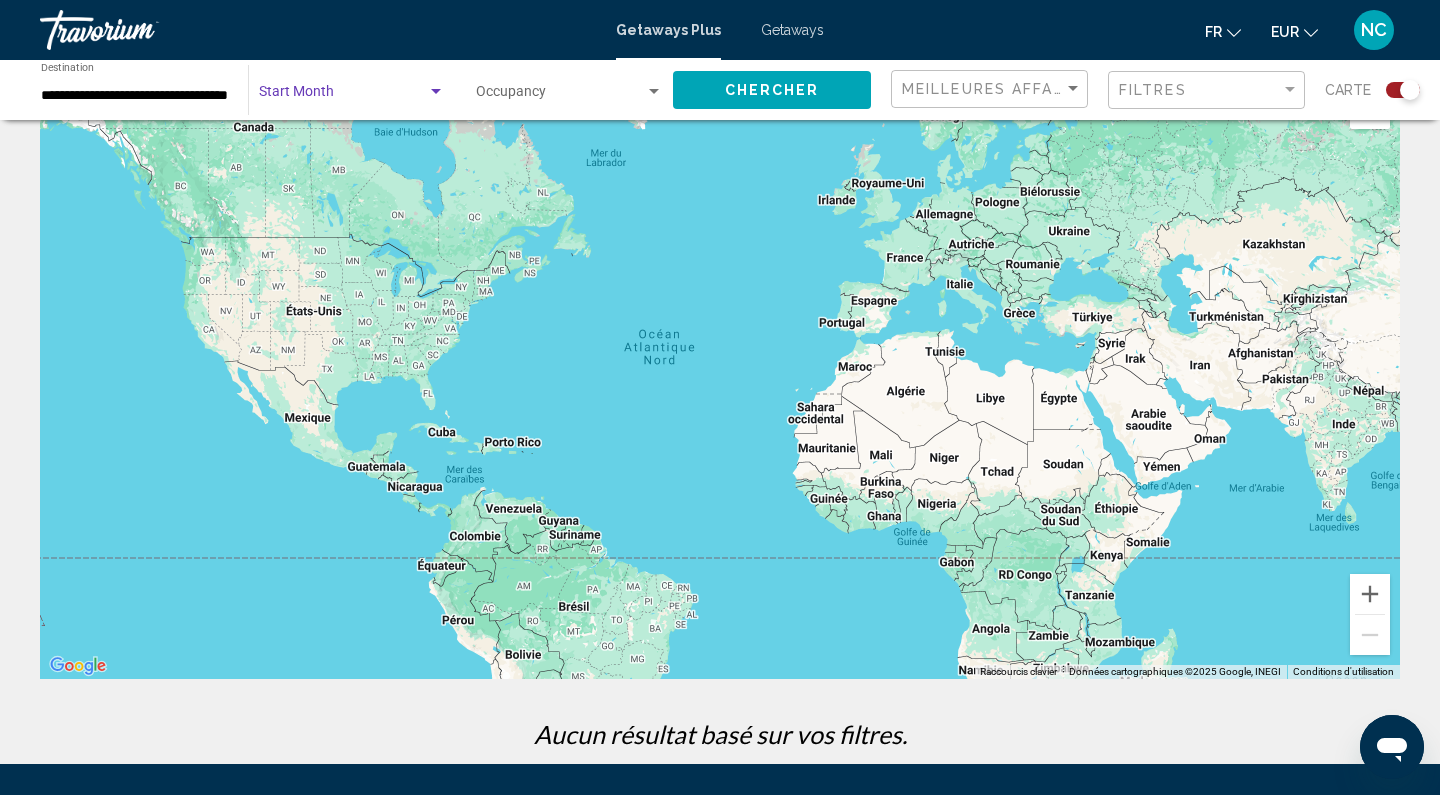 click at bounding box center (352, 96) 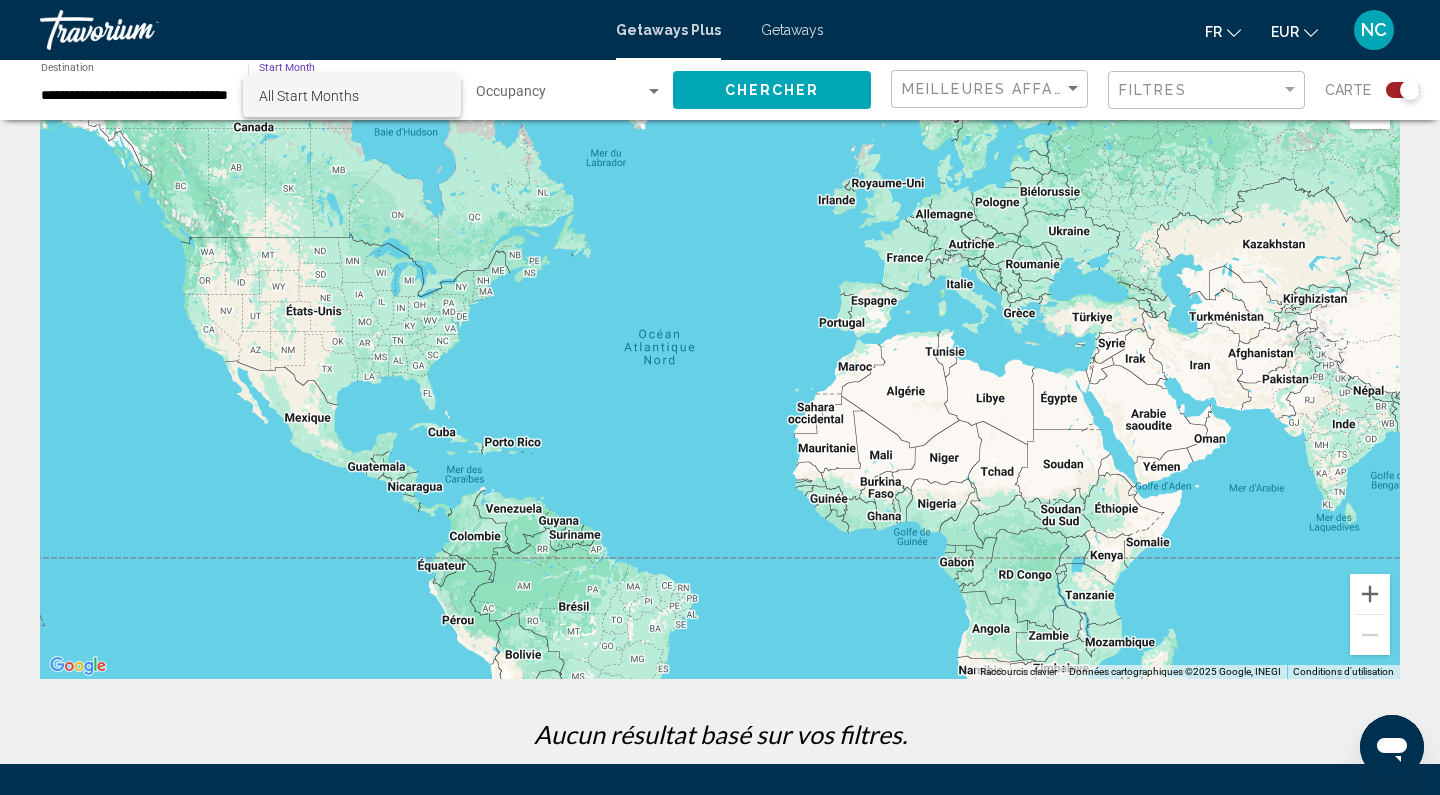 click at bounding box center [720, 397] 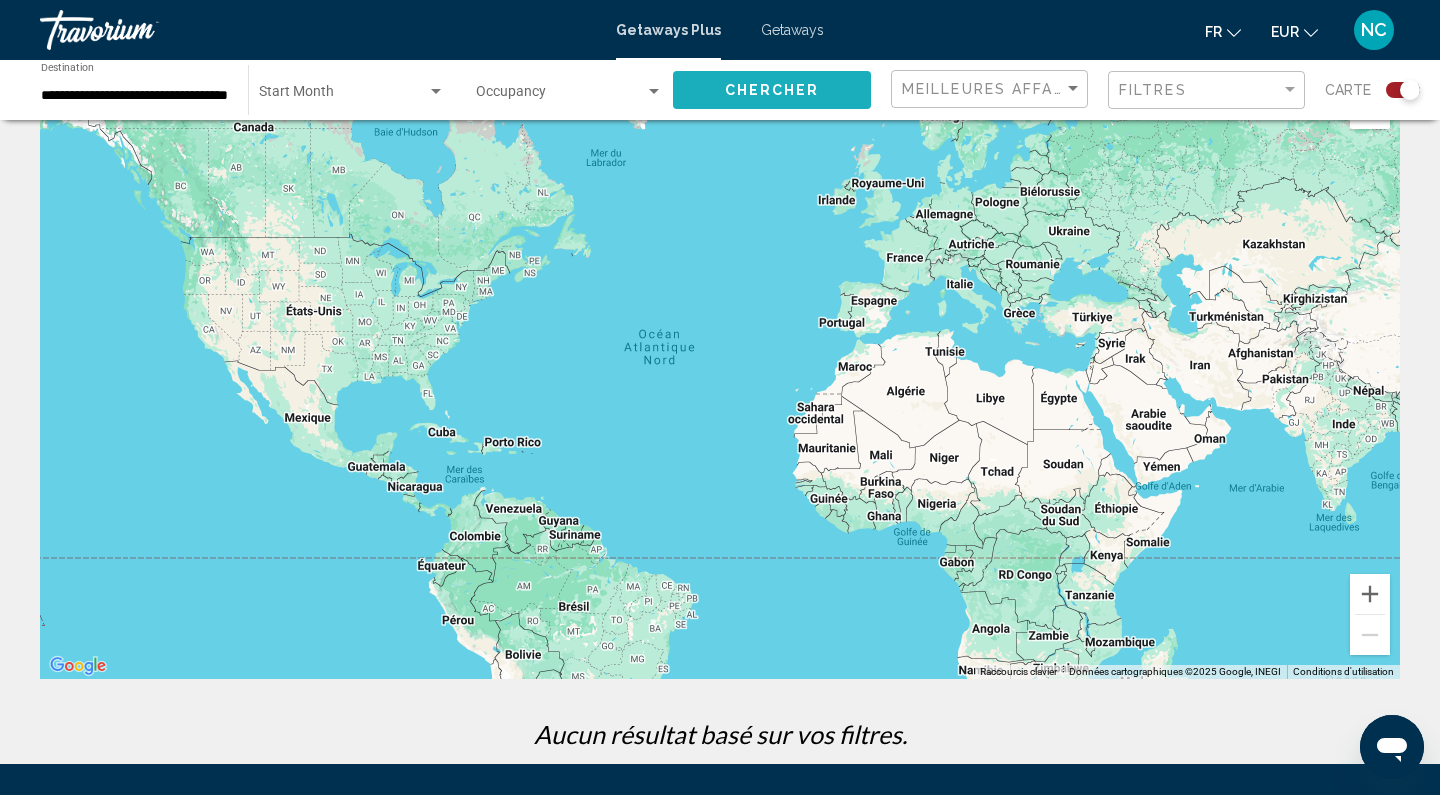 click on "Chercher" 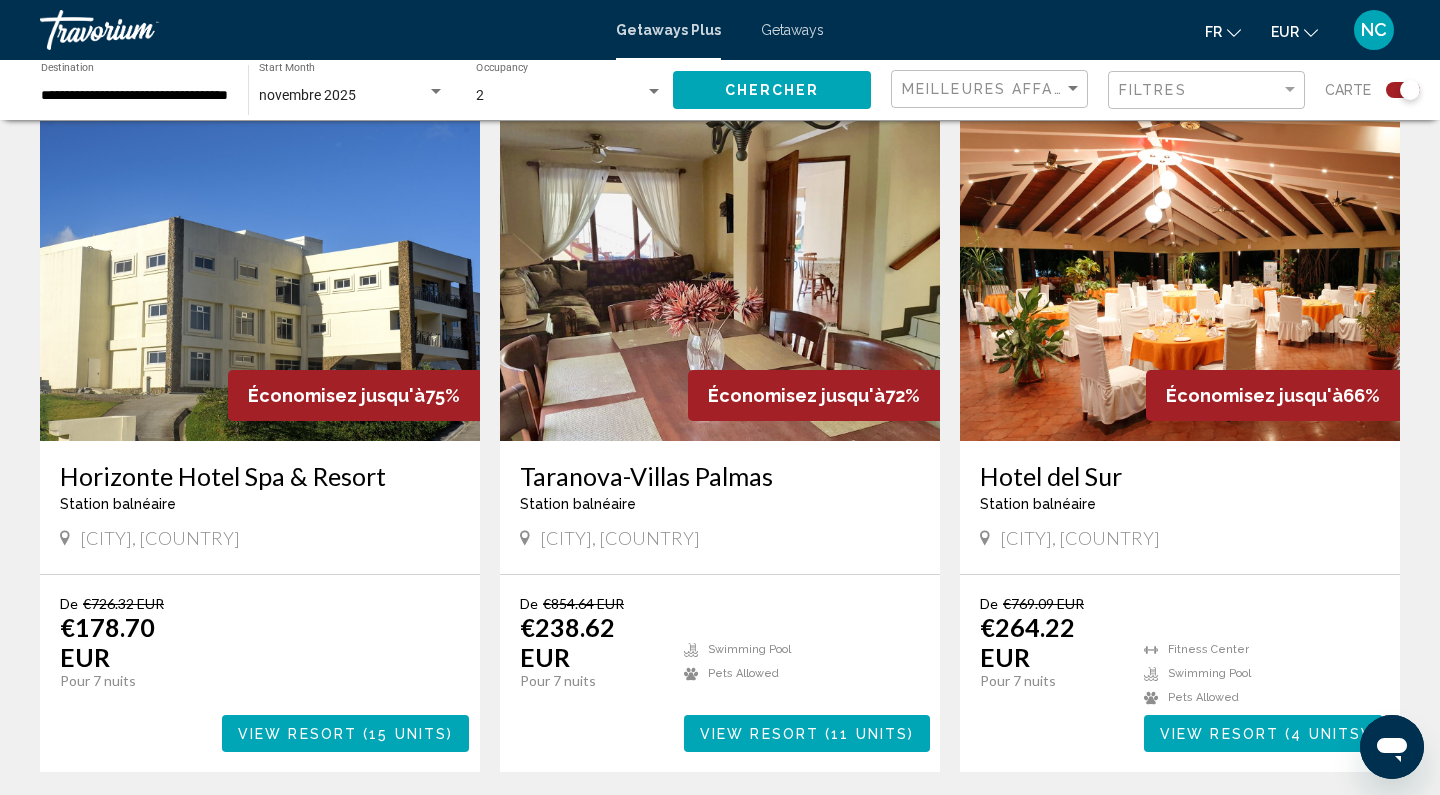 scroll, scrollTop: 705, scrollLeft: 0, axis: vertical 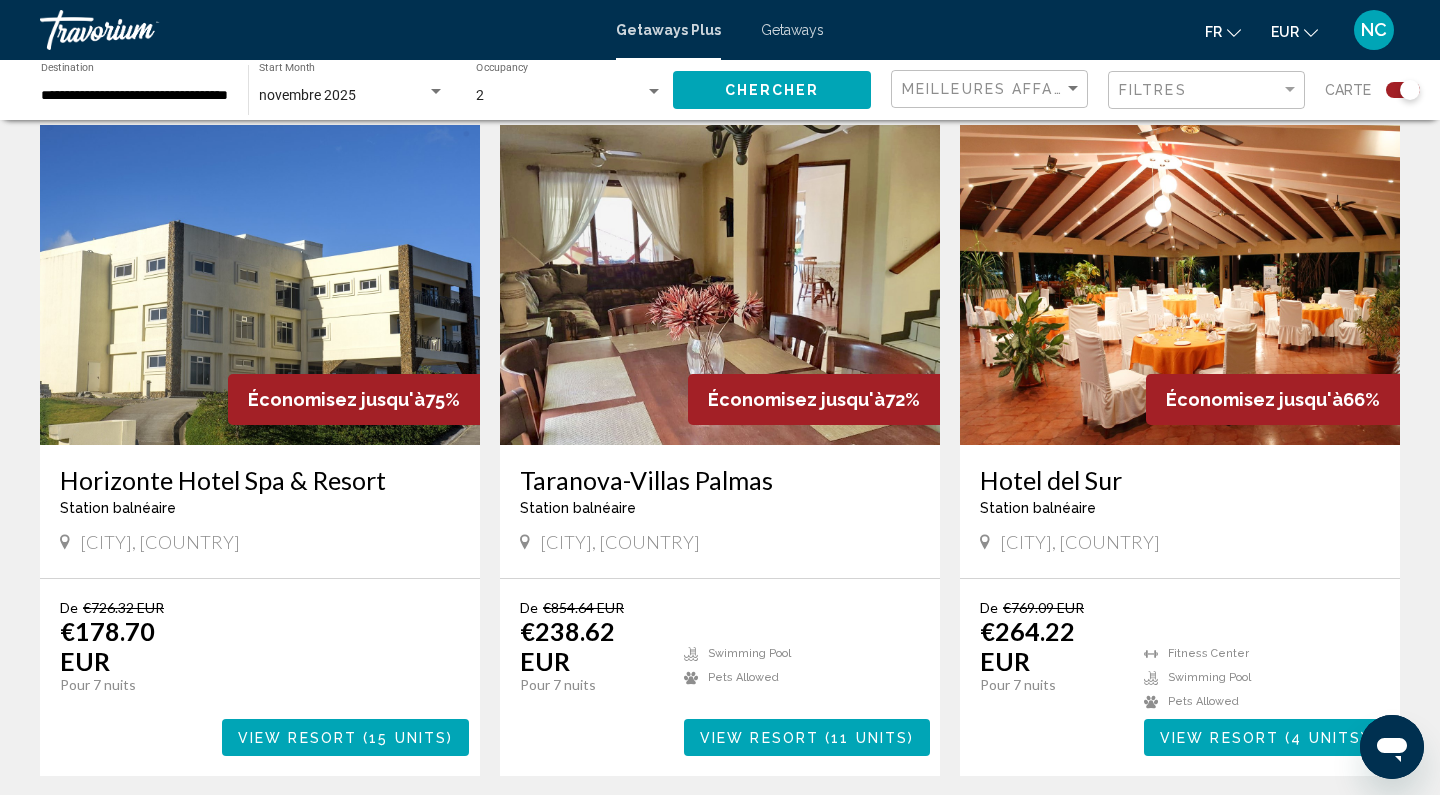 click on "**********" 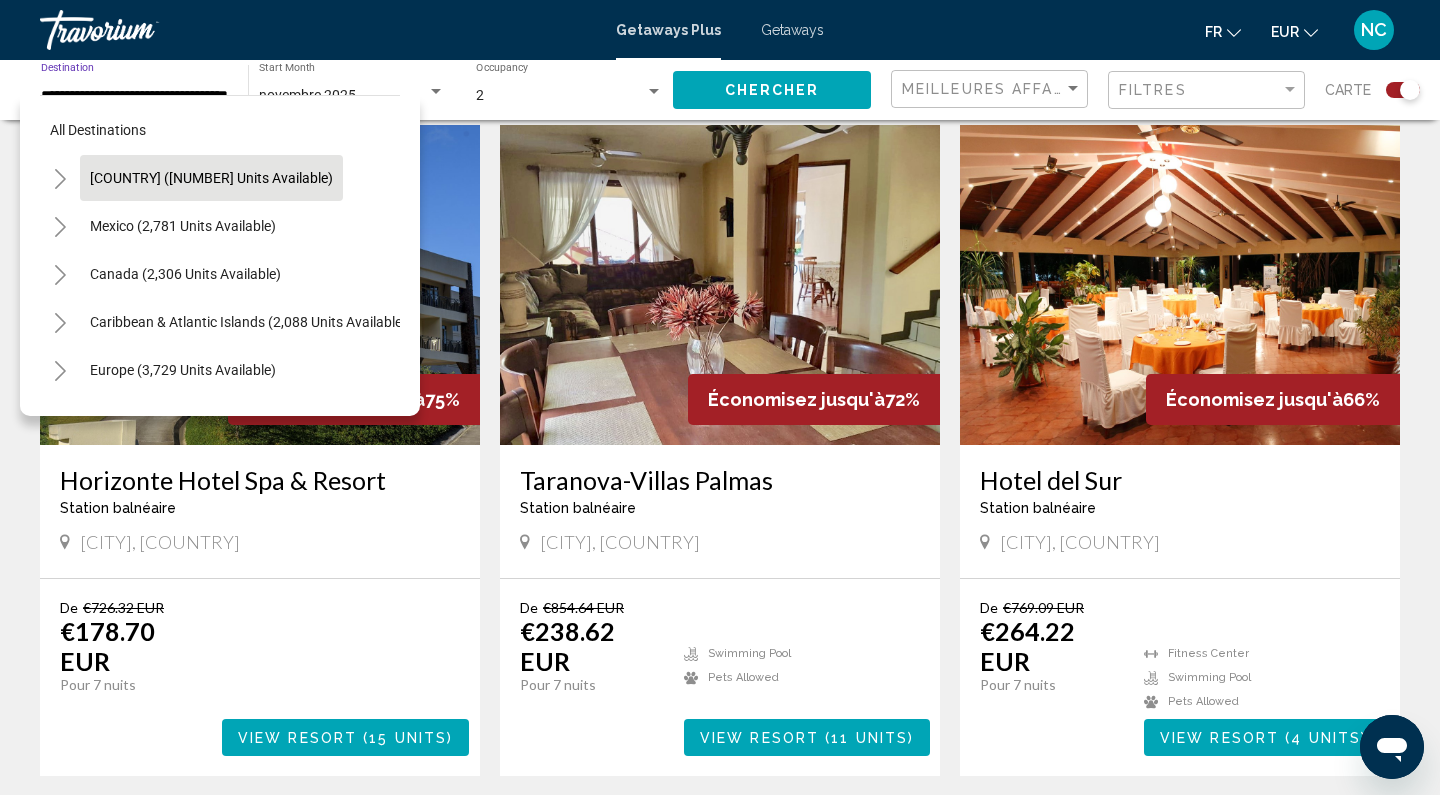 scroll, scrollTop: 0, scrollLeft: 0, axis: both 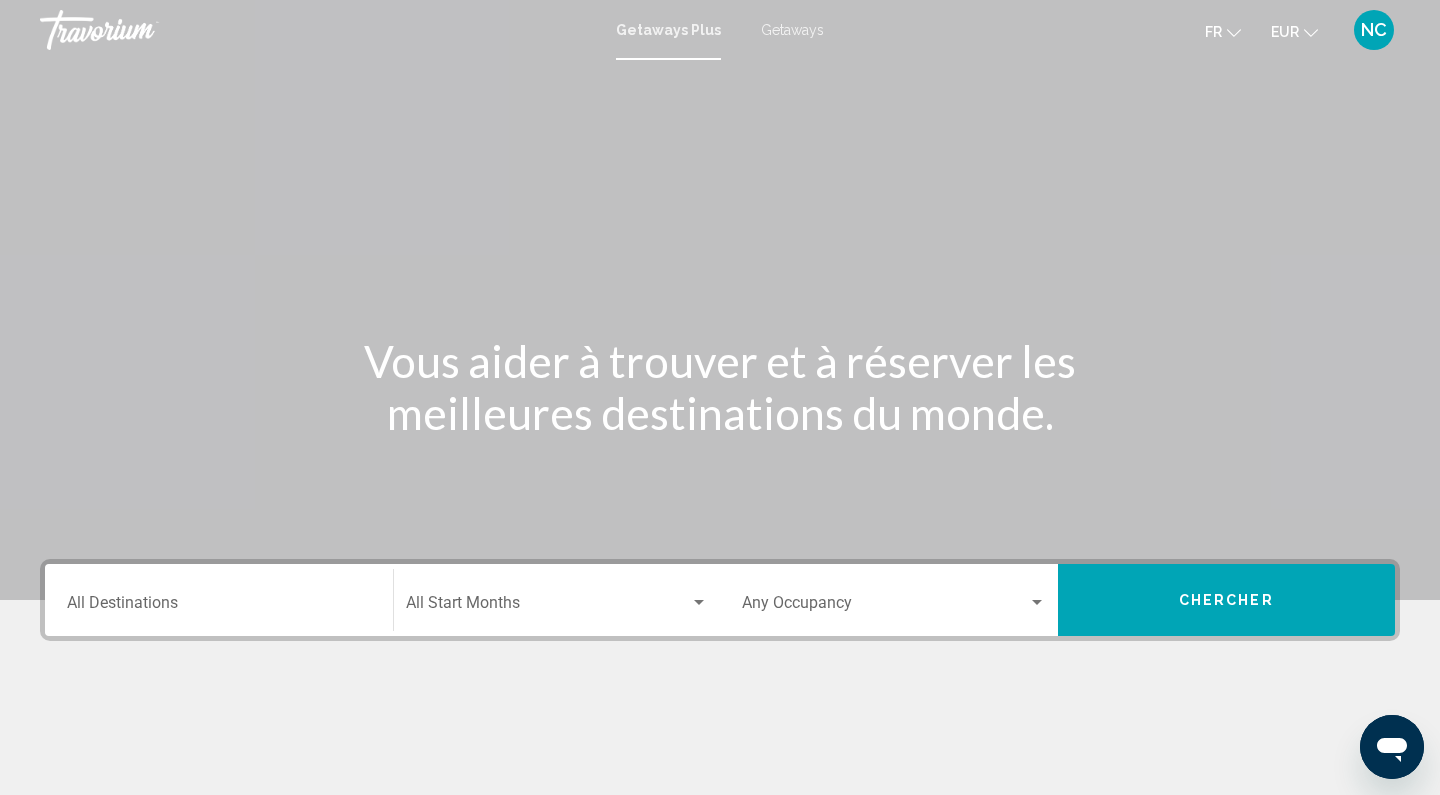 click on "Destination All Destinations" at bounding box center (219, 600) 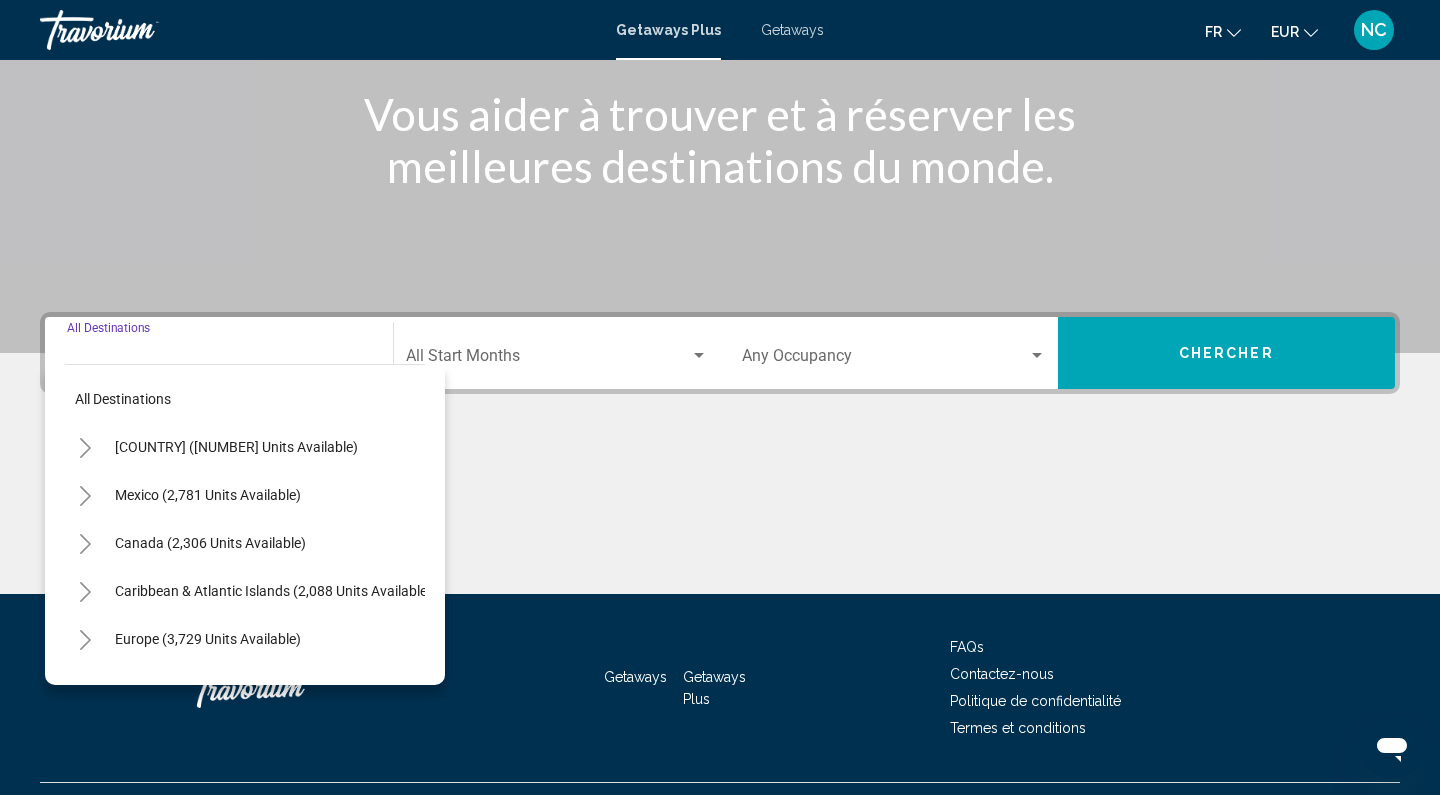 scroll, scrollTop: 291, scrollLeft: 0, axis: vertical 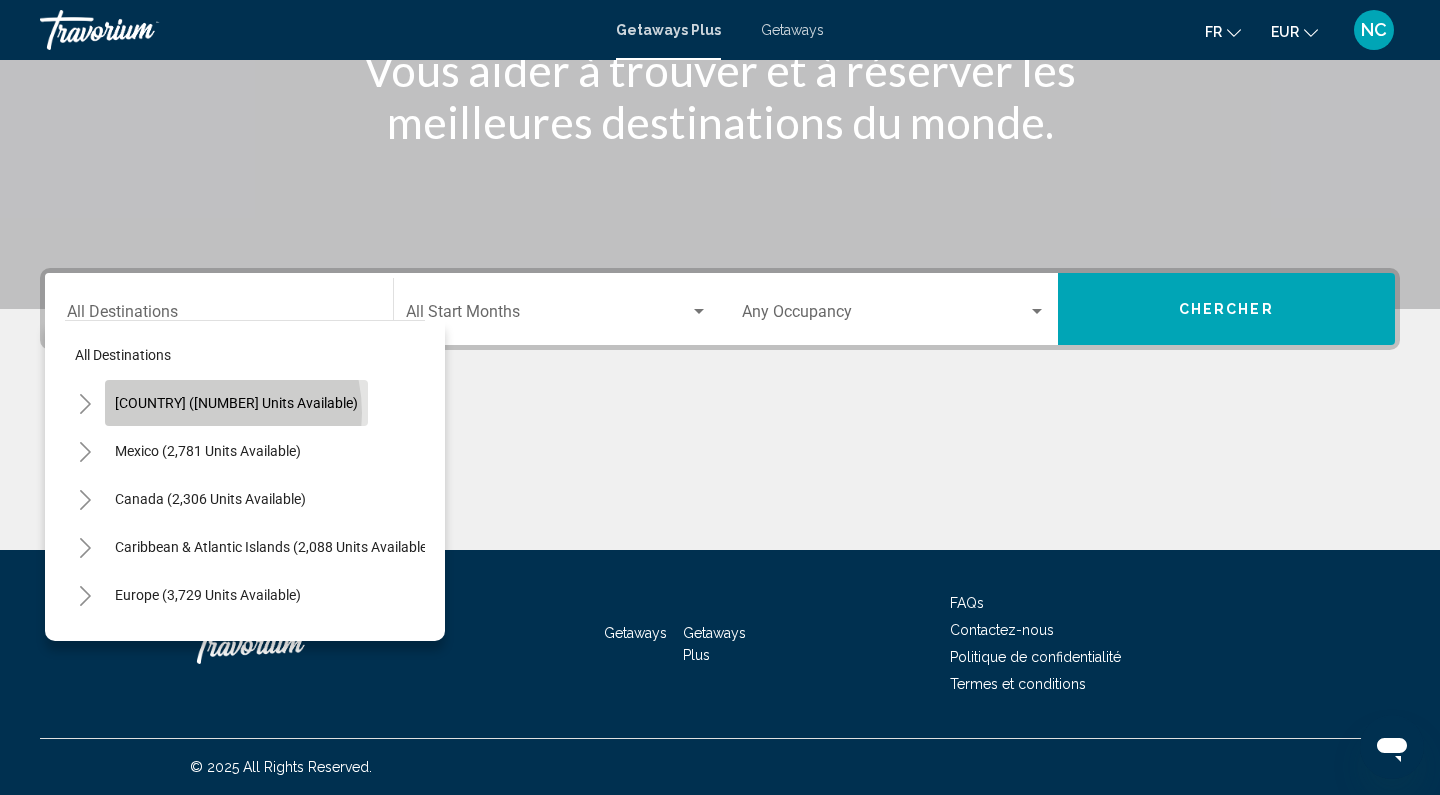 click on "[COUNTRY] ([NUMBER] units available)" at bounding box center (208, 451) 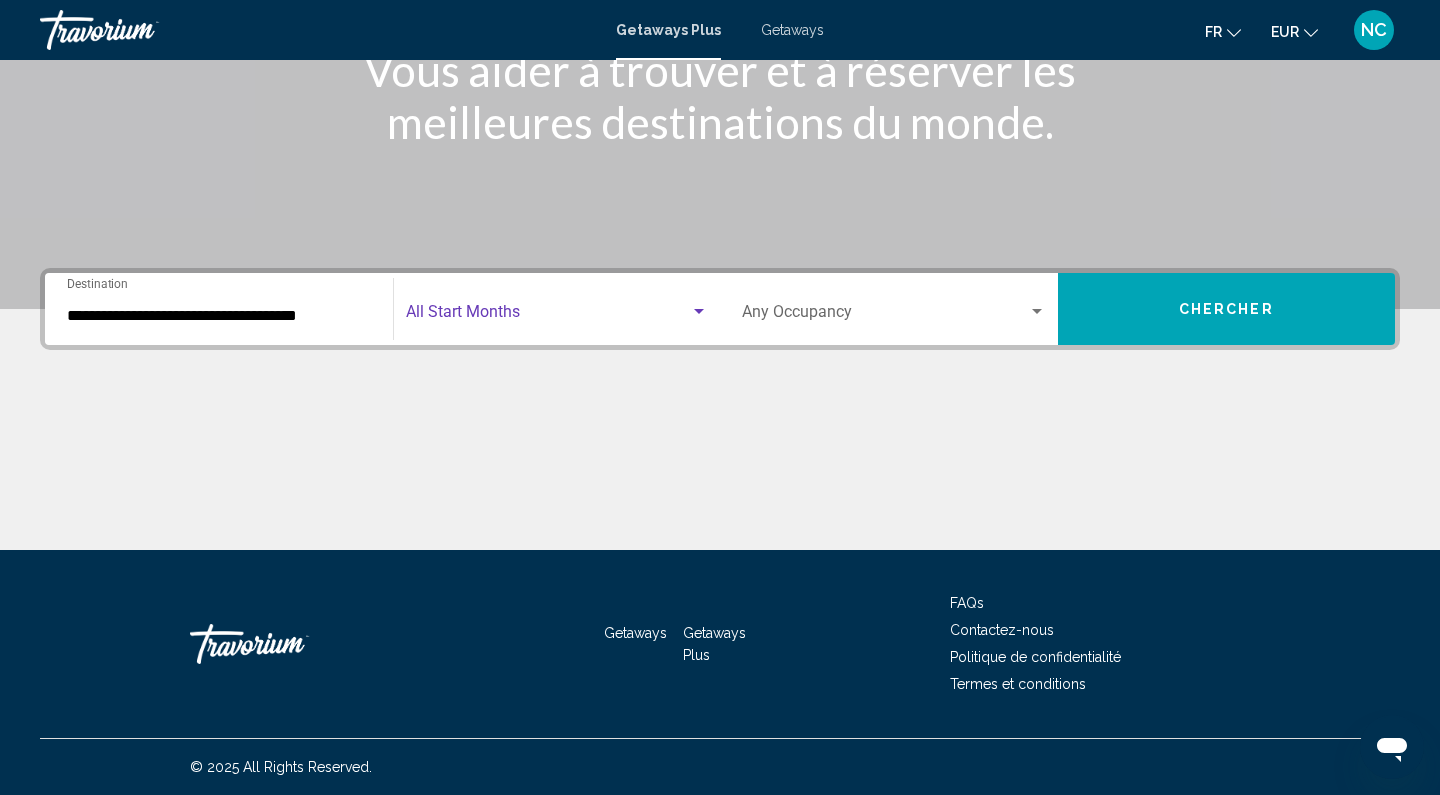 click at bounding box center (548, 316) 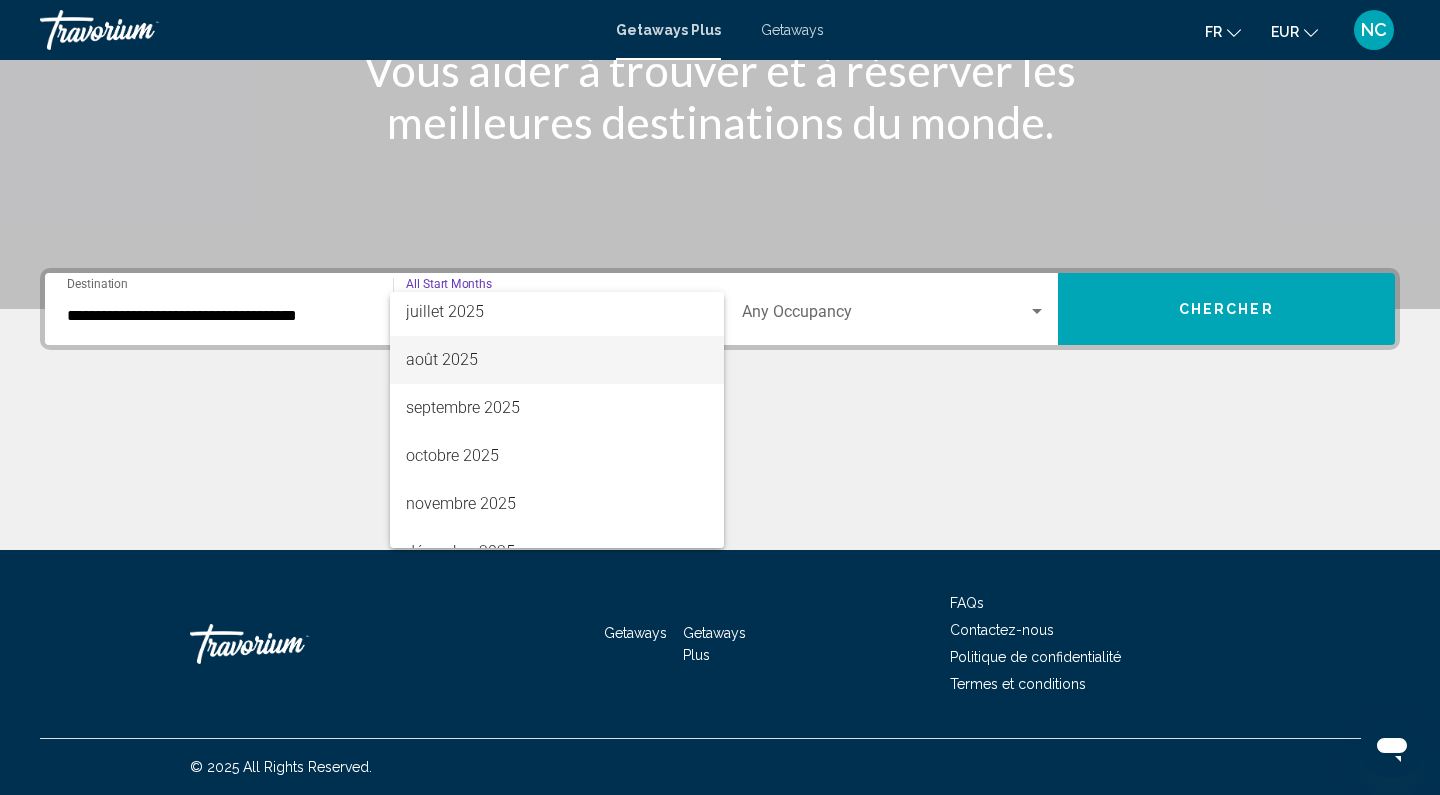 scroll, scrollTop: 74, scrollLeft: 0, axis: vertical 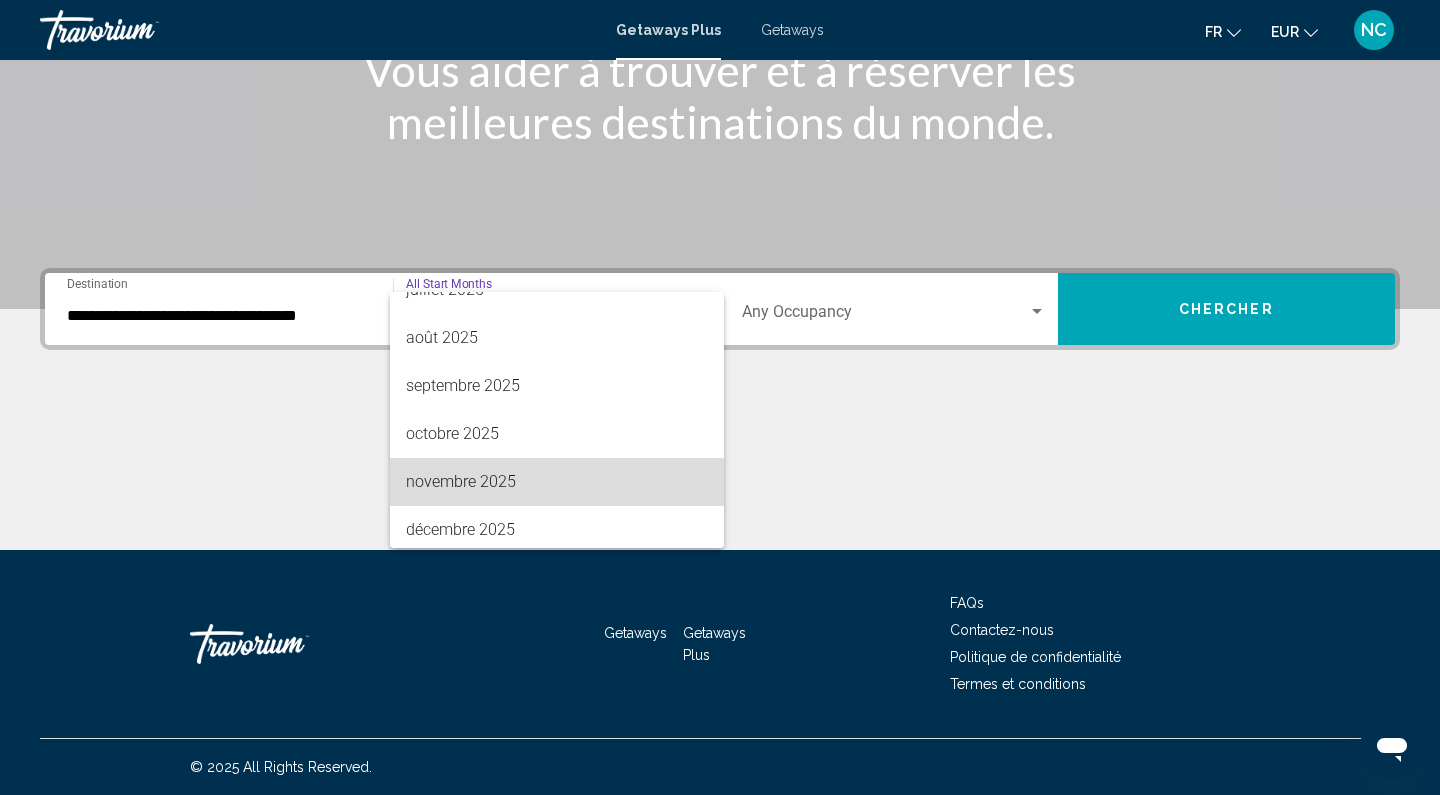 click on "novembre 2025" at bounding box center [557, 482] 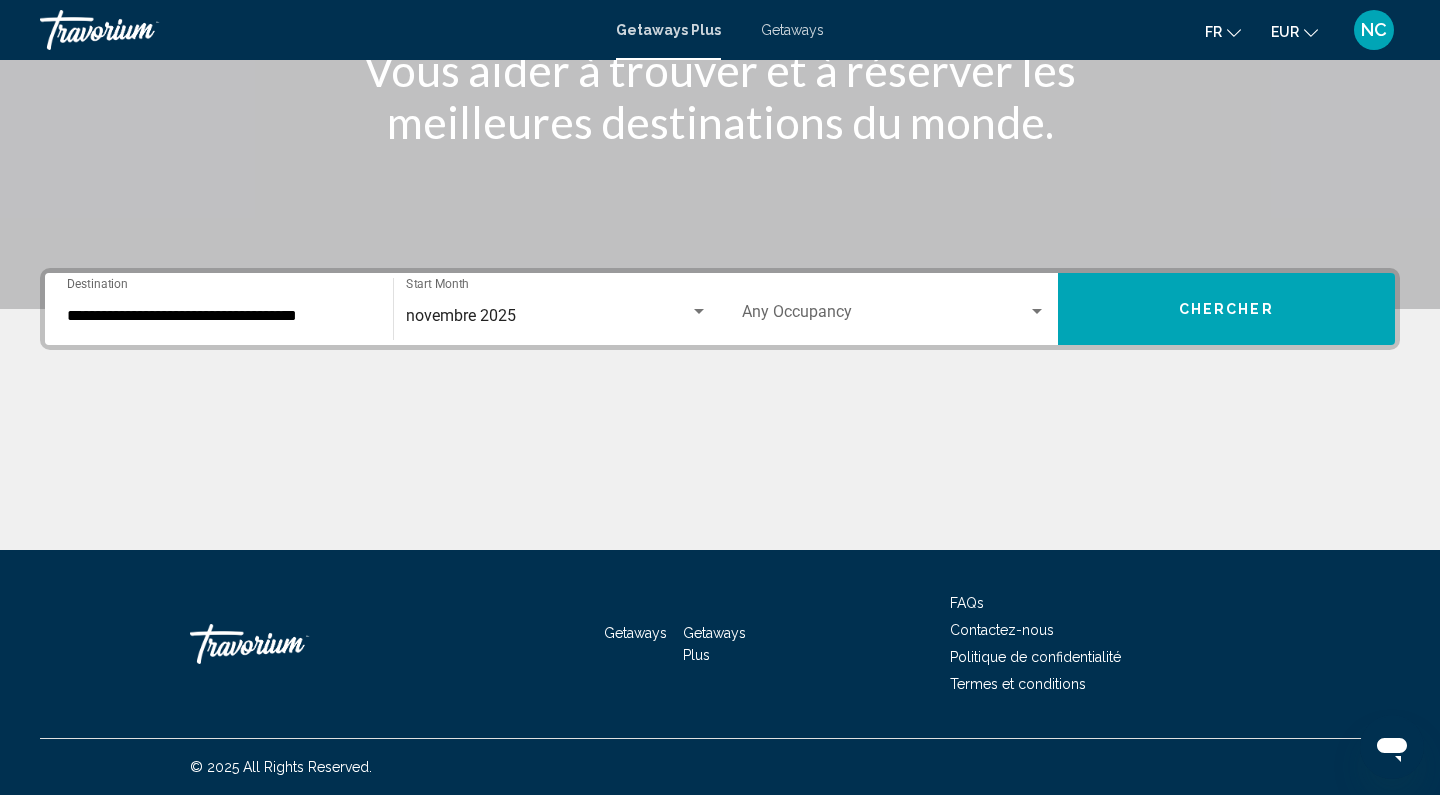 click on "Occupancy Any Occupancy" at bounding box center (894, 309) 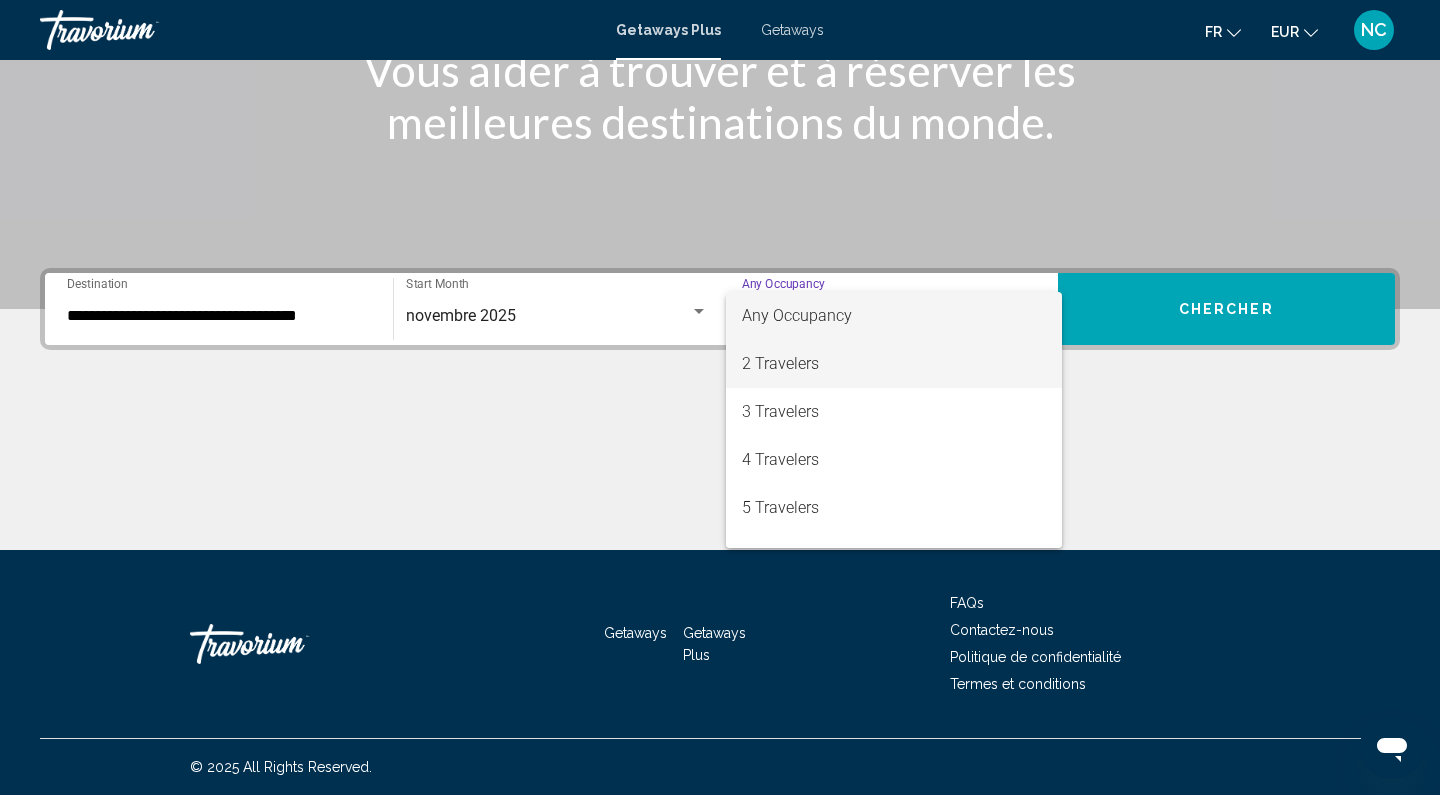 click on "2 Travelers" at bounding box center [894, 364] 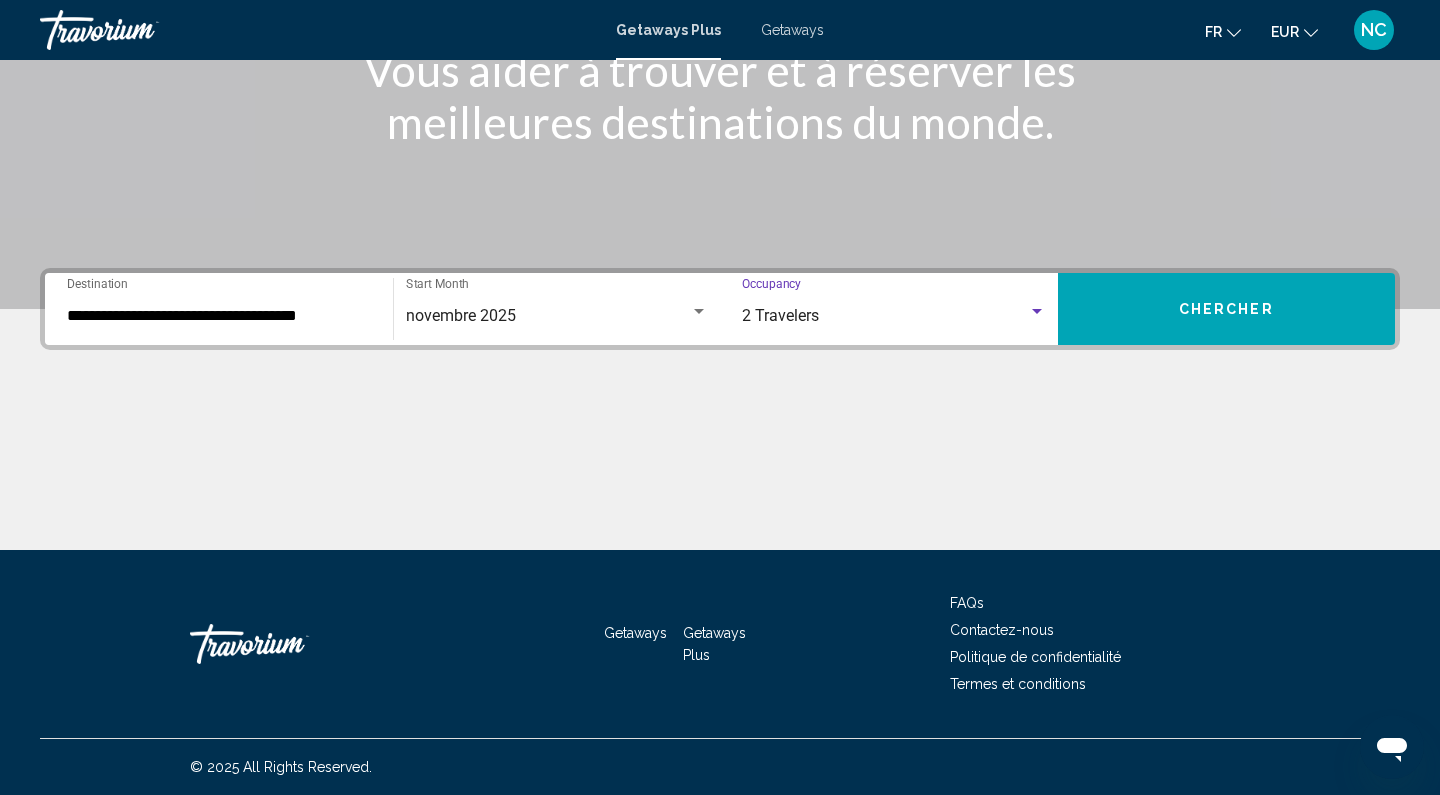 click on "Chercher" at bounding box center [1227, 309] 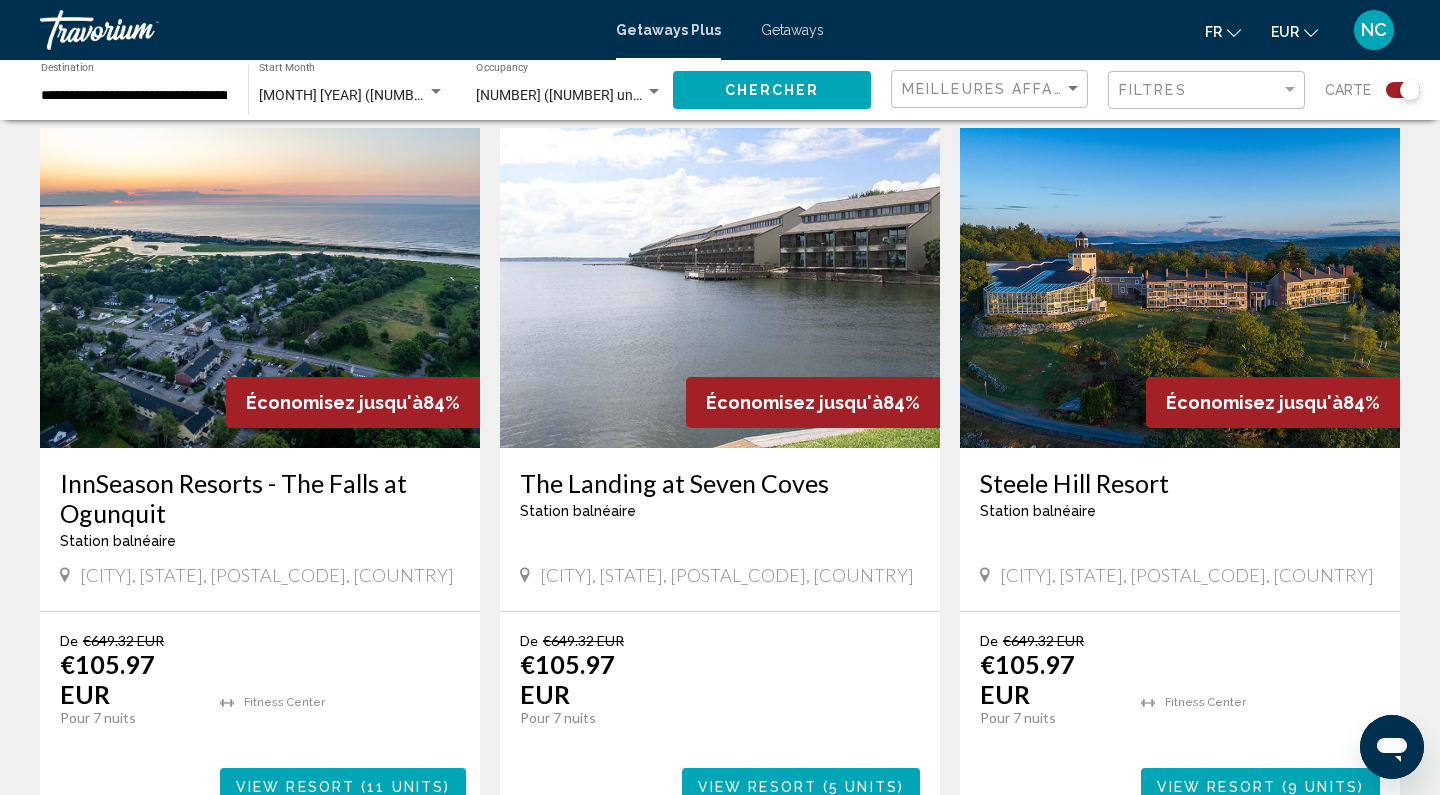 scroll, scrollTop: 2877, scrollLeft: 0, axis: vertical 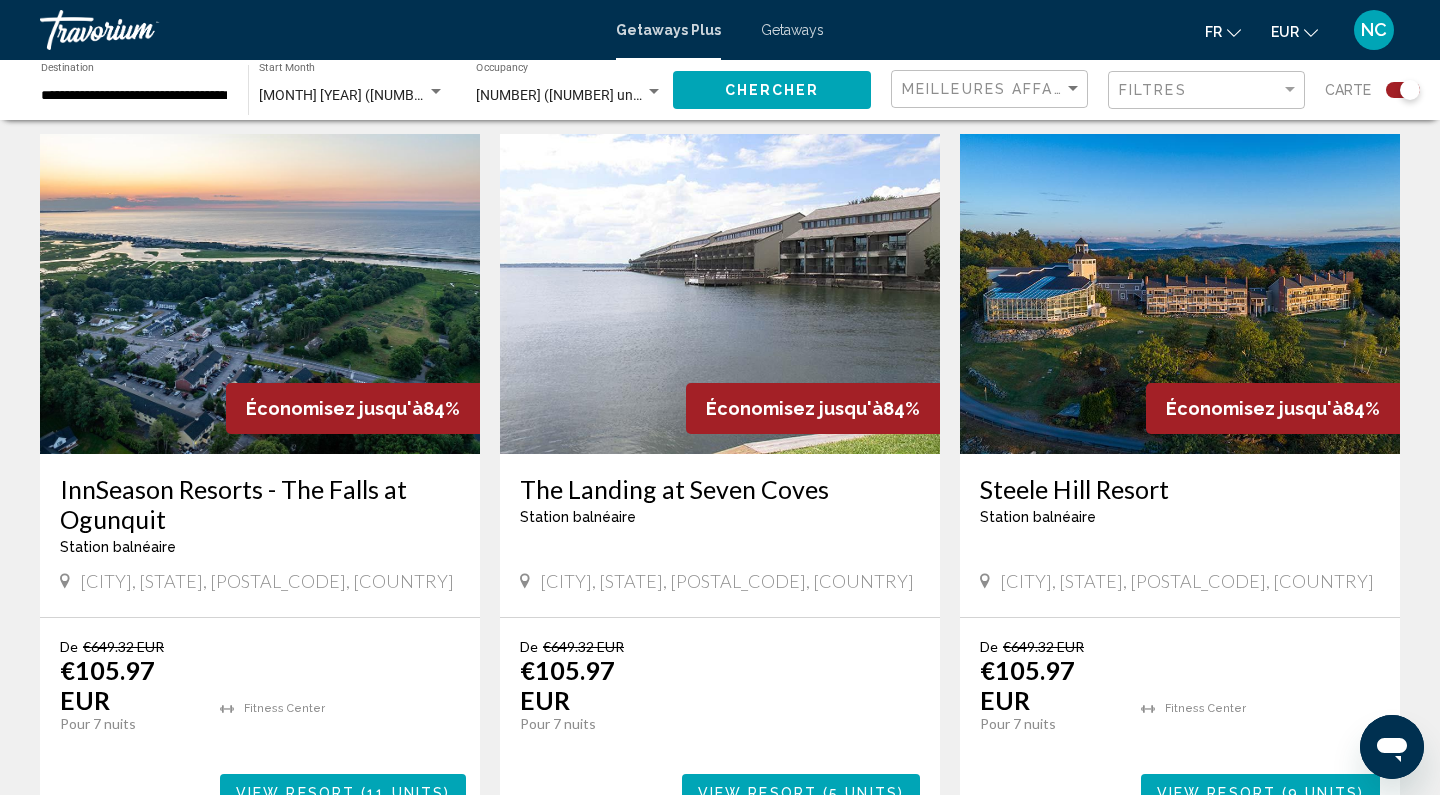 click on "Économisez jusqu'à  84%" at bounding box center [1273, 408] 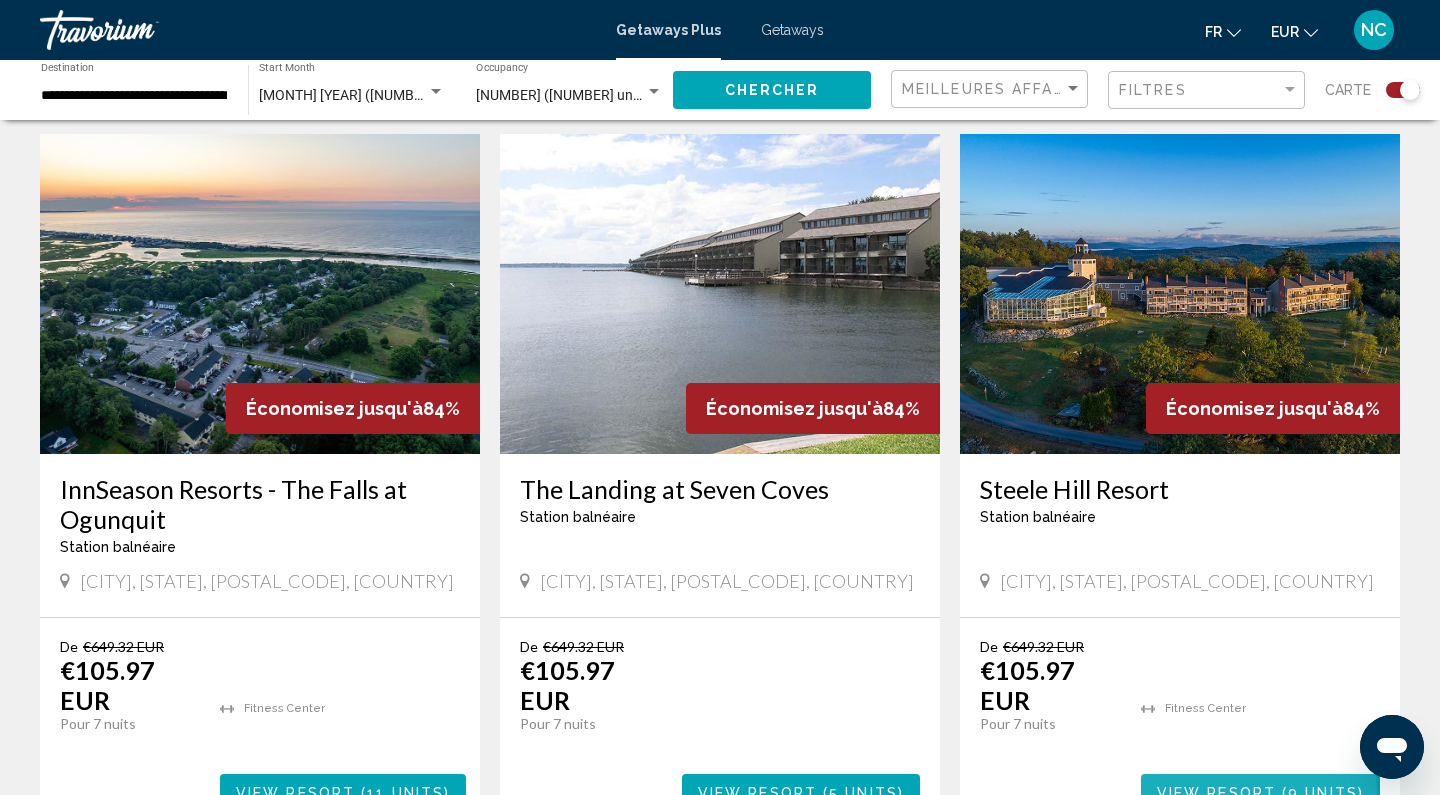 click on "View Resort" at bounding box center [1216, 793] 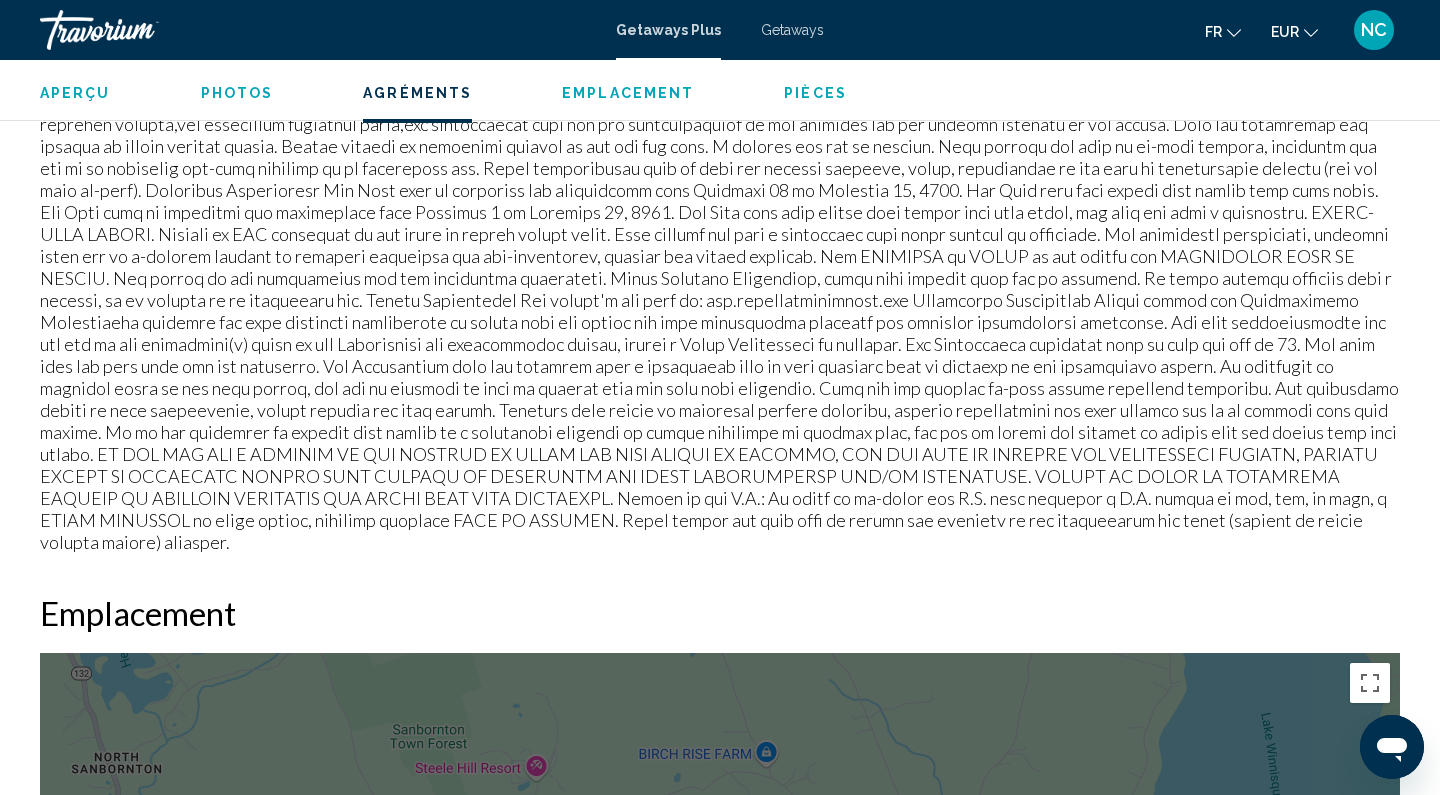 scroll, scrollTop: 1728, scrollLeft: 0, axis: vertical 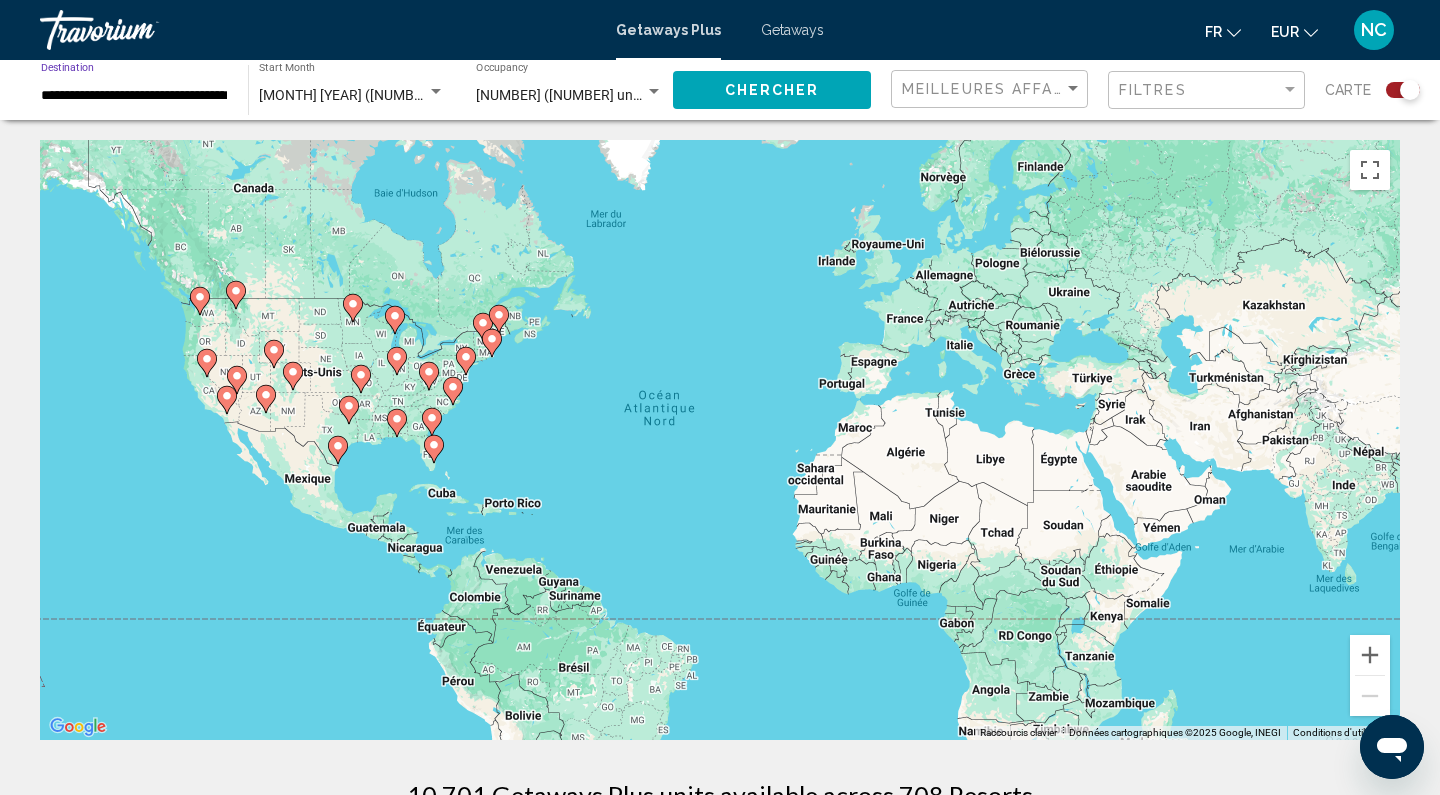 click on "**********" at bounding box center [134, 96] 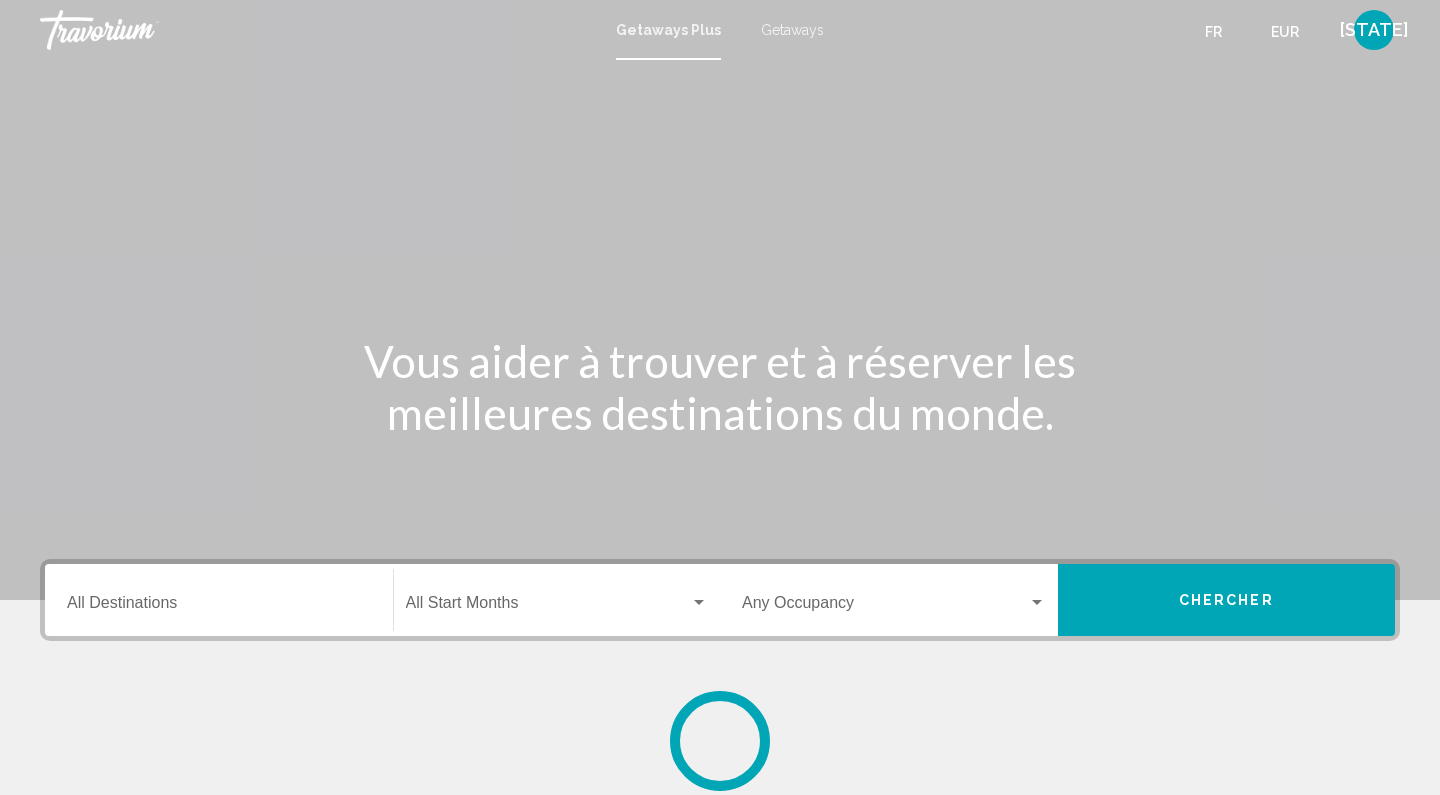 scroll, scrollTop: 0, scrollLeft: 0, axis: both 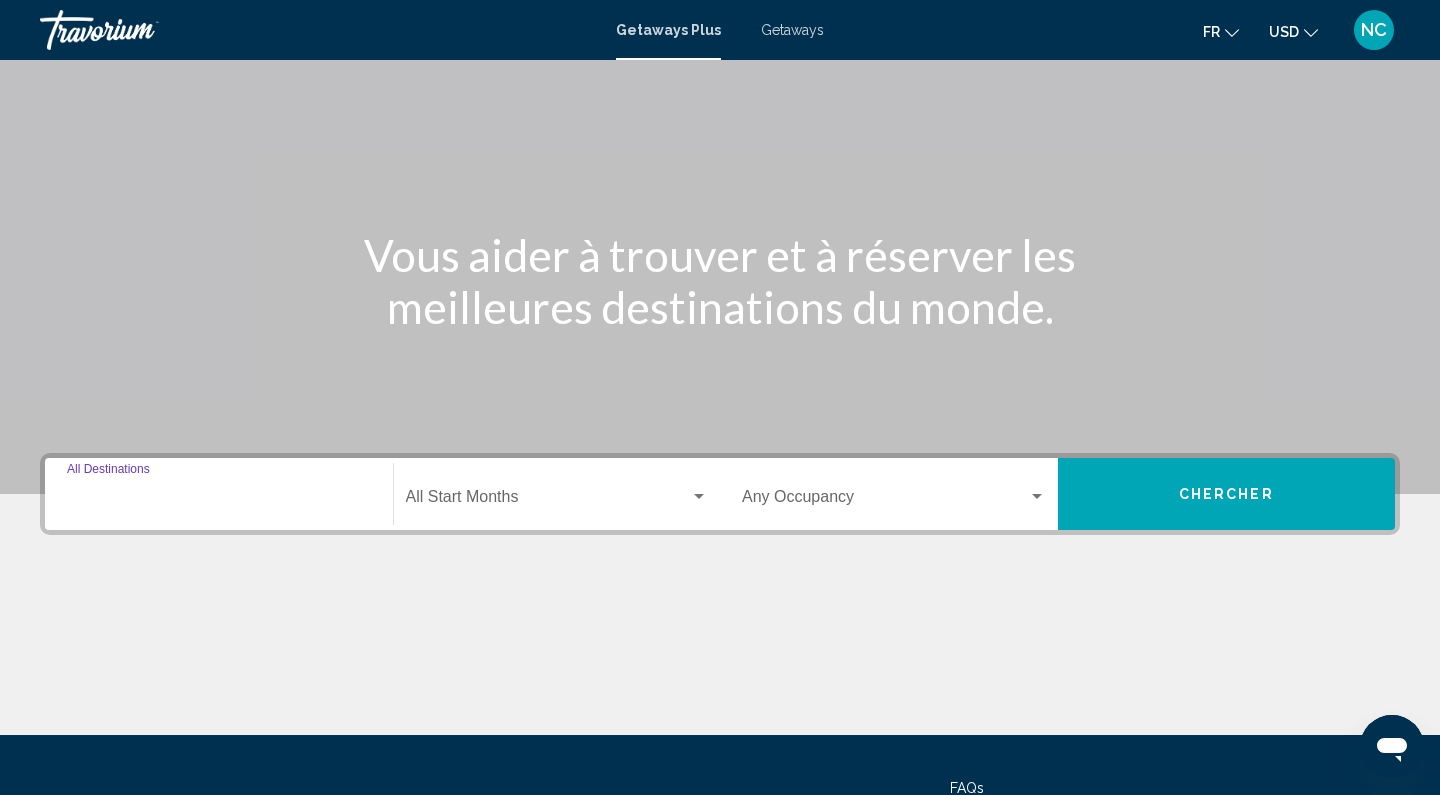 click on "Destination All Destinations" at bounding box center [219, 501] 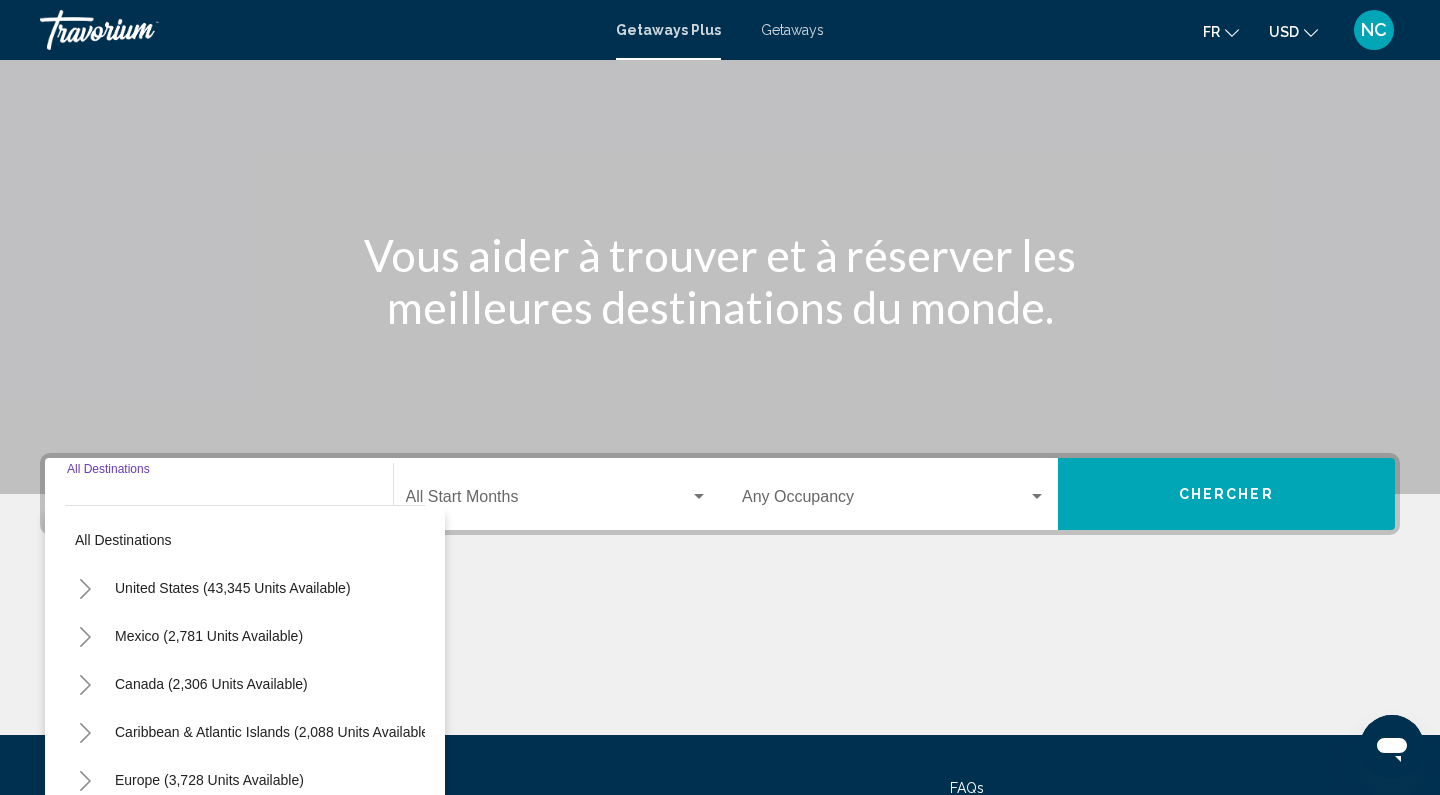scroll, scrollTop: 291, scrollLeft: 0, axis: vertical 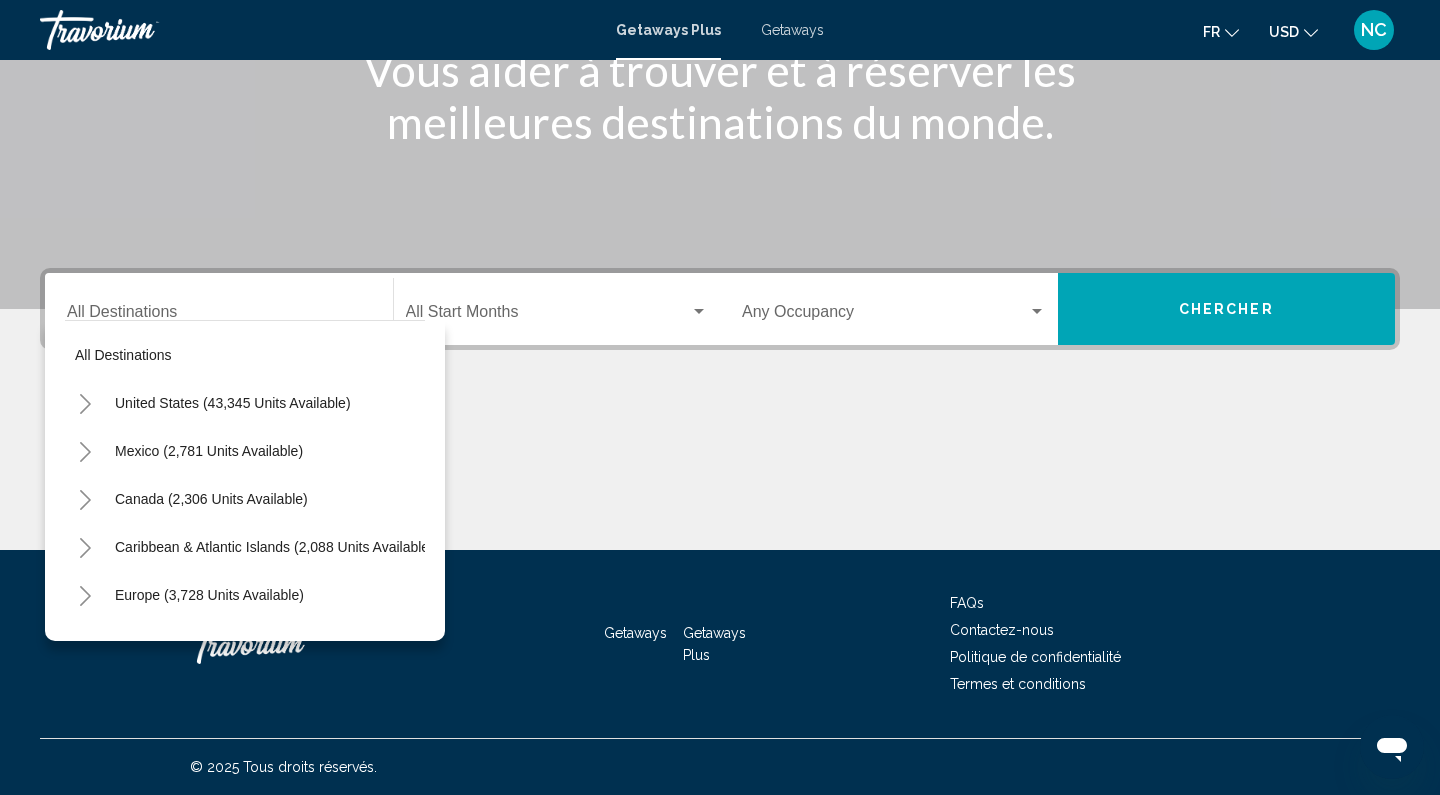 click on "Start Month All Start Months" 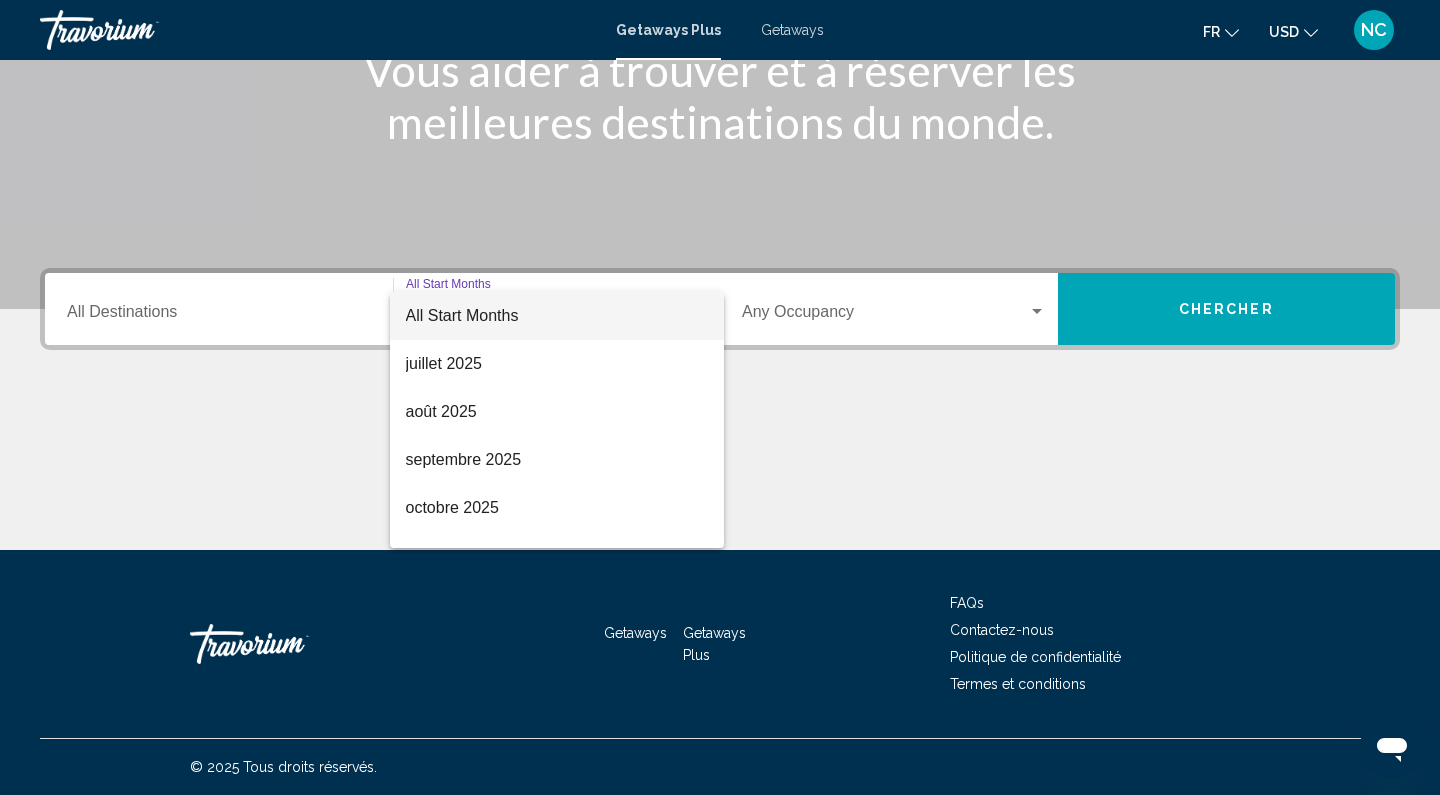 click at bounding box center [720, 397] 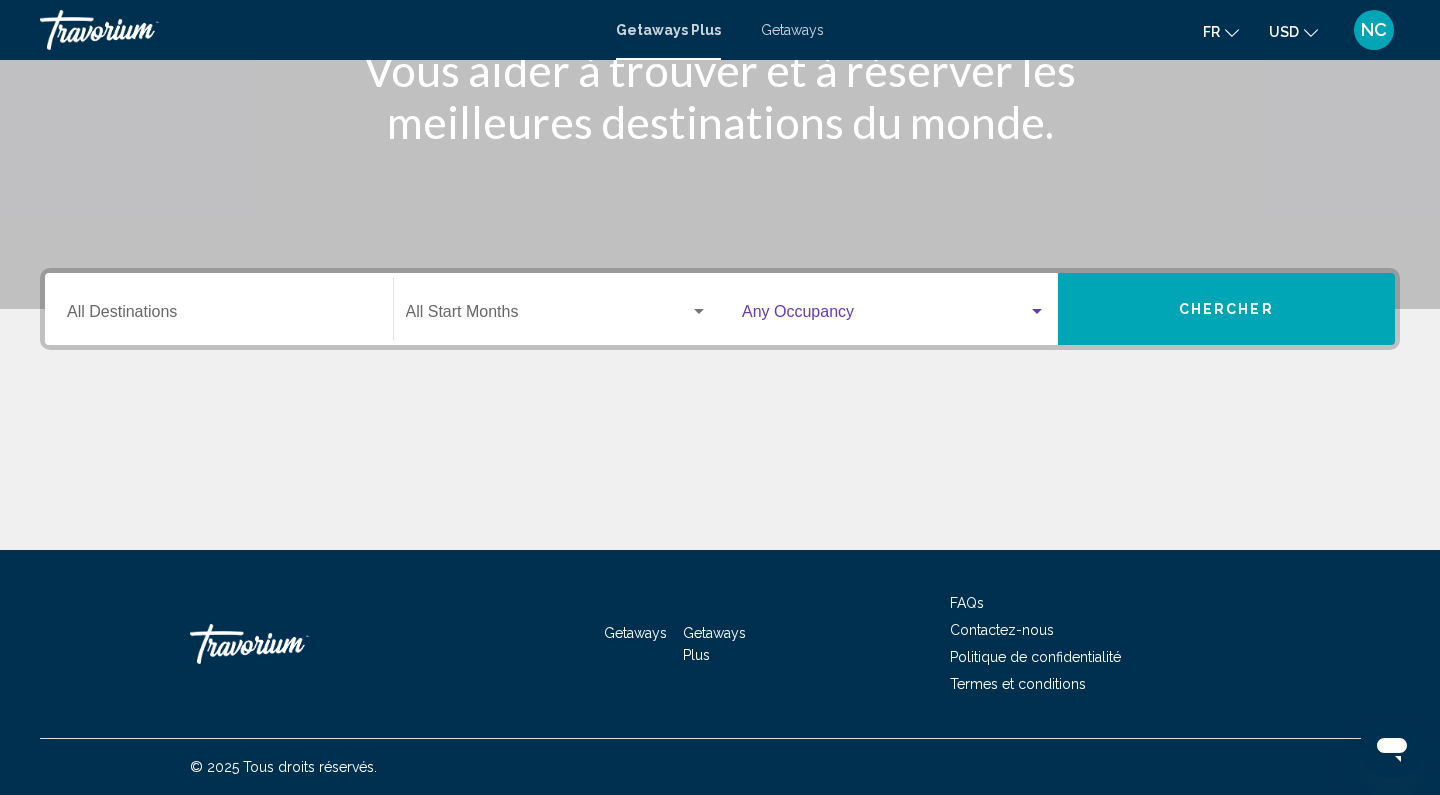 click at bounding box center (885, 316) 